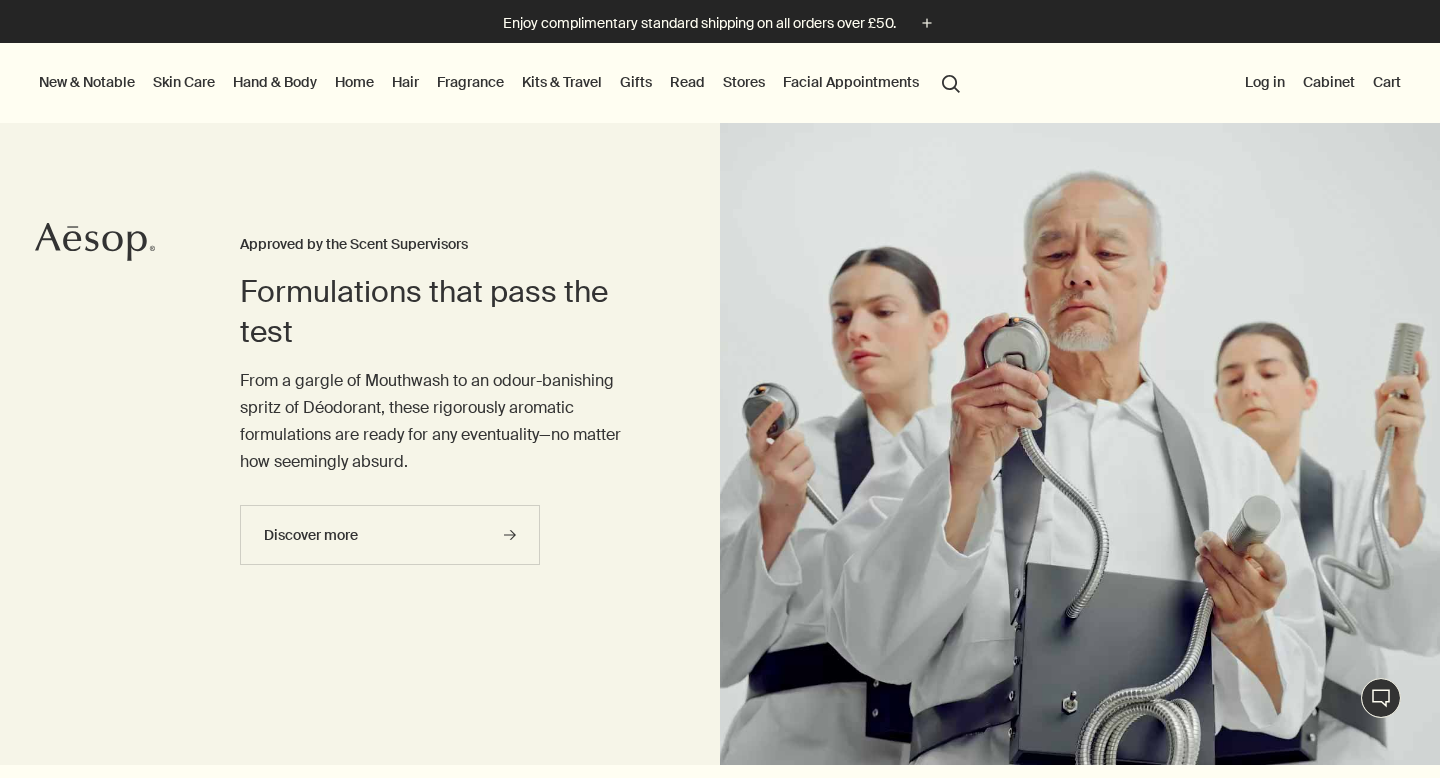 scroll, scrollTop: 0, scrollLeft: 0, axis: both 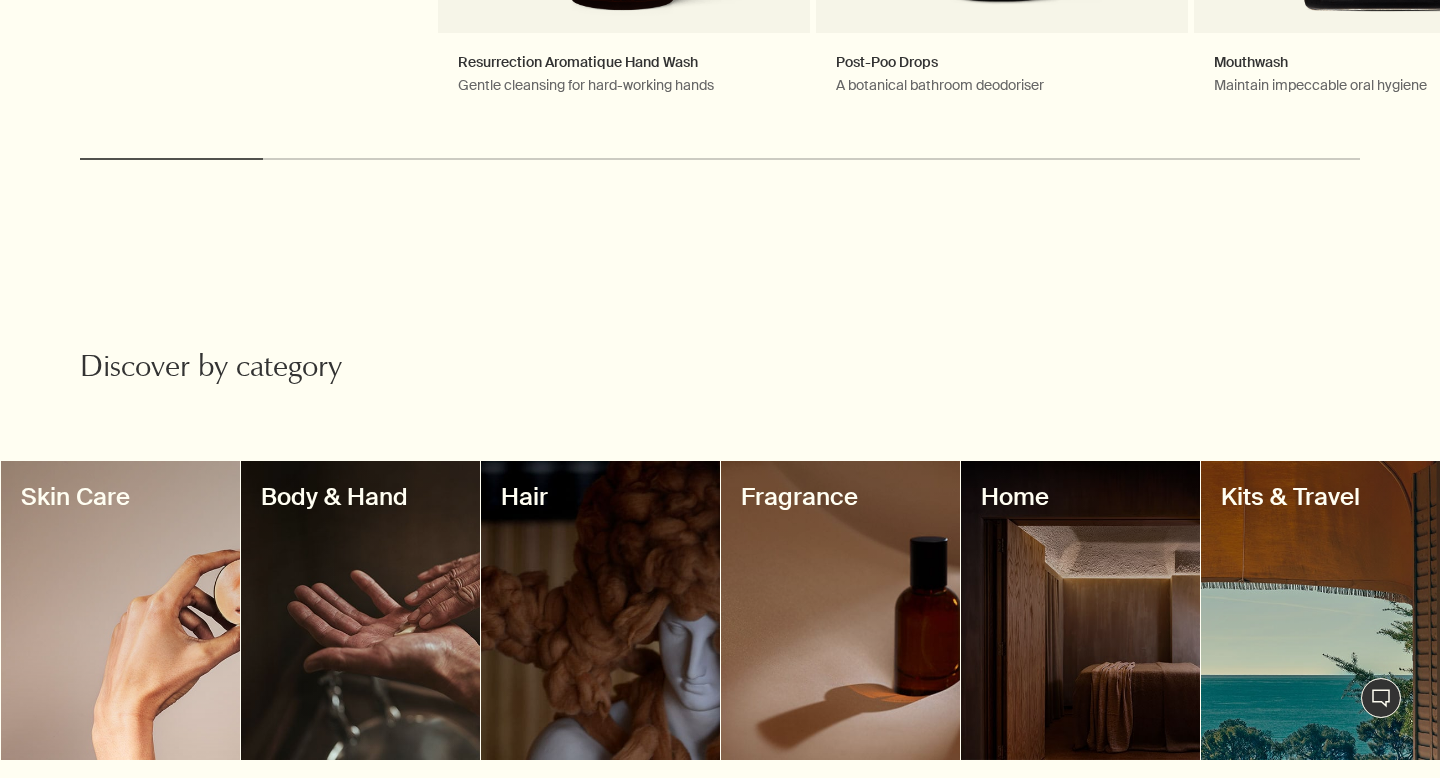 click at bounding box center (600, 610) 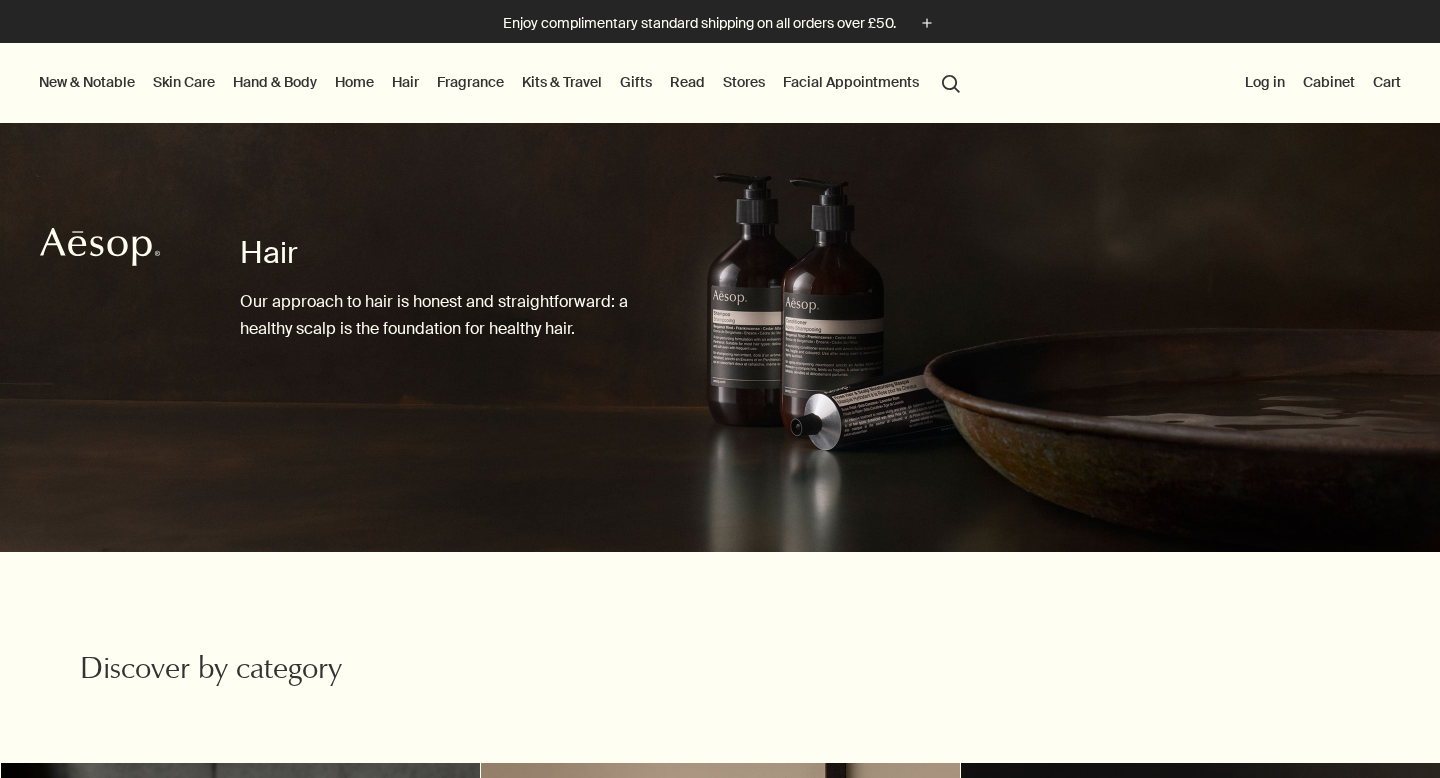 scroll, scrollTop: 372, scrollLeft: 0, axis: vertical 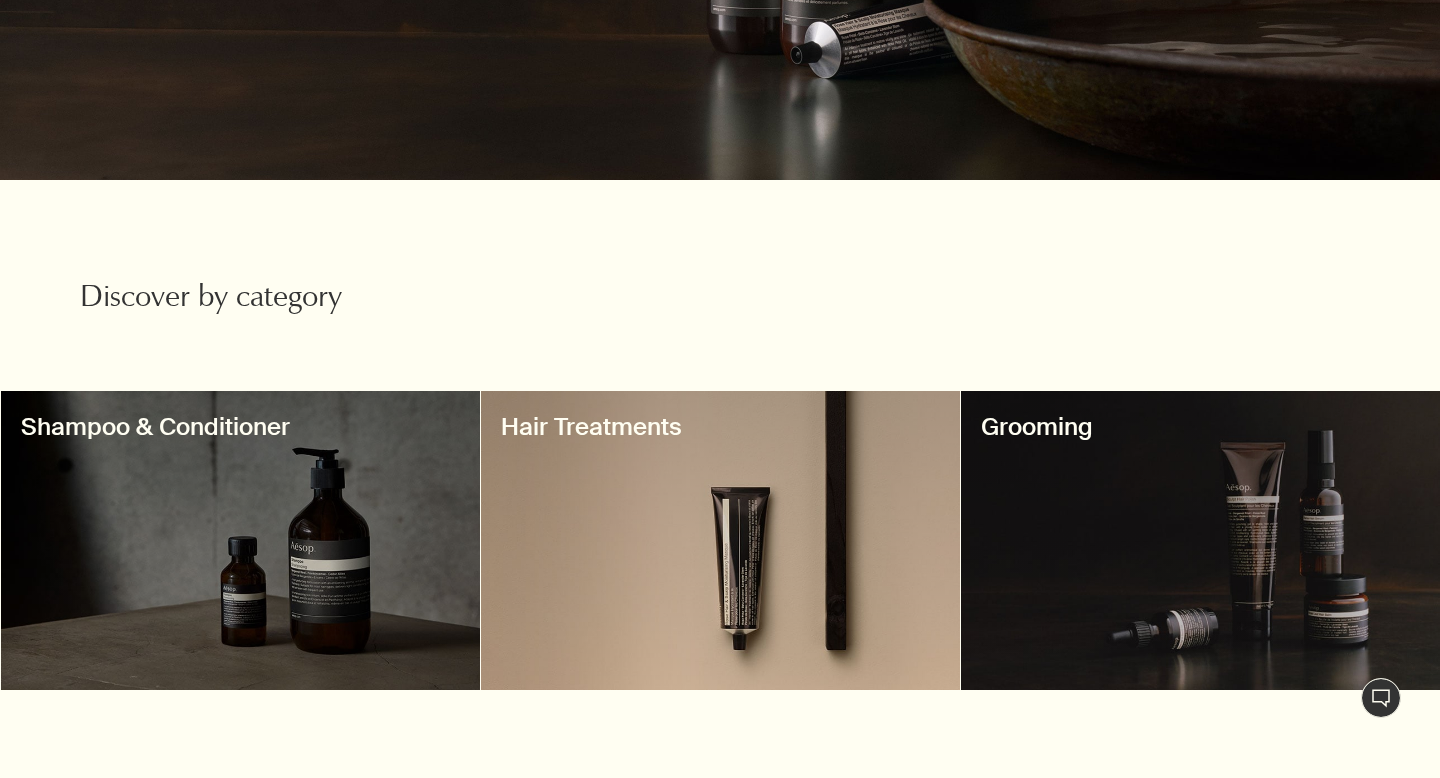 click at bounding box center [240, 540] 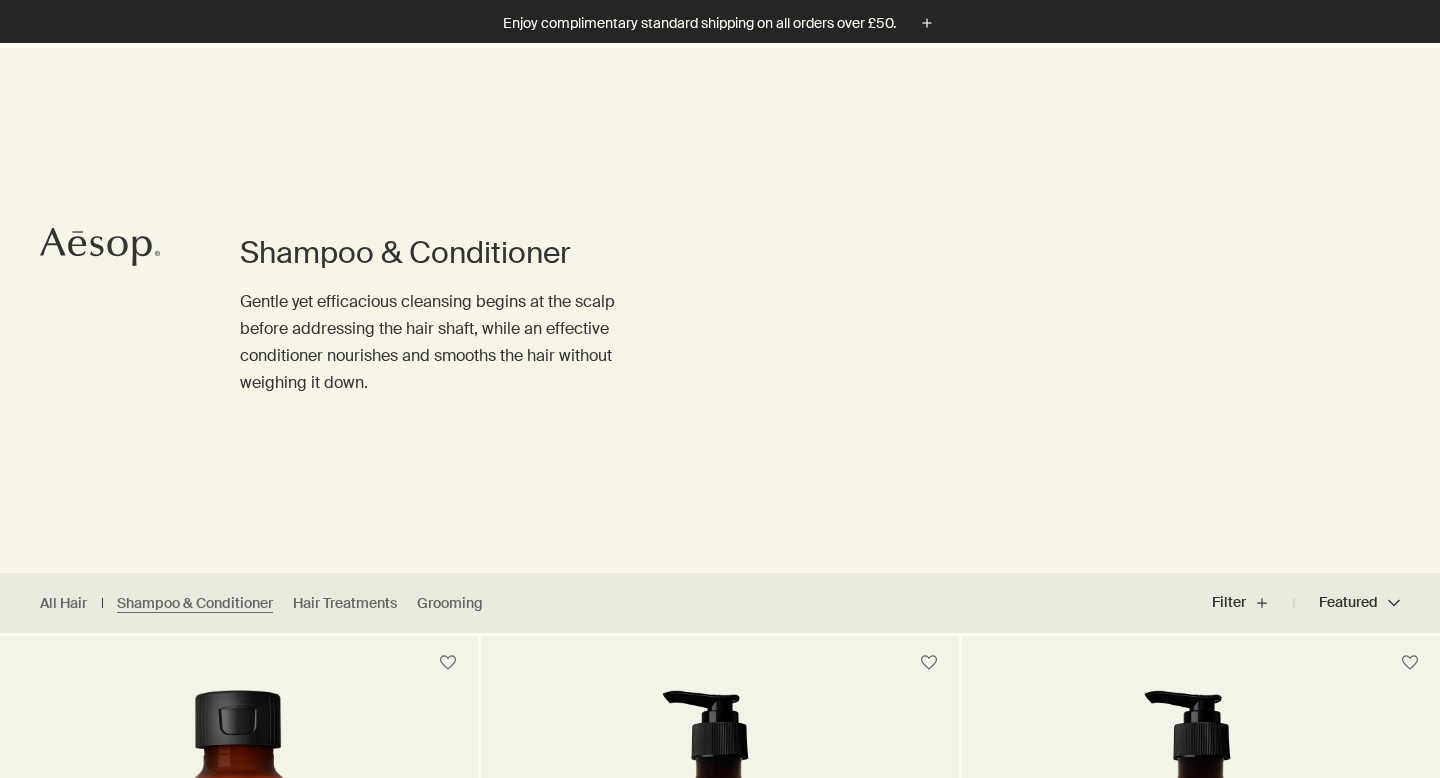 scroll, scrollTop: 425, scrollLeft: 0, axis: vertical 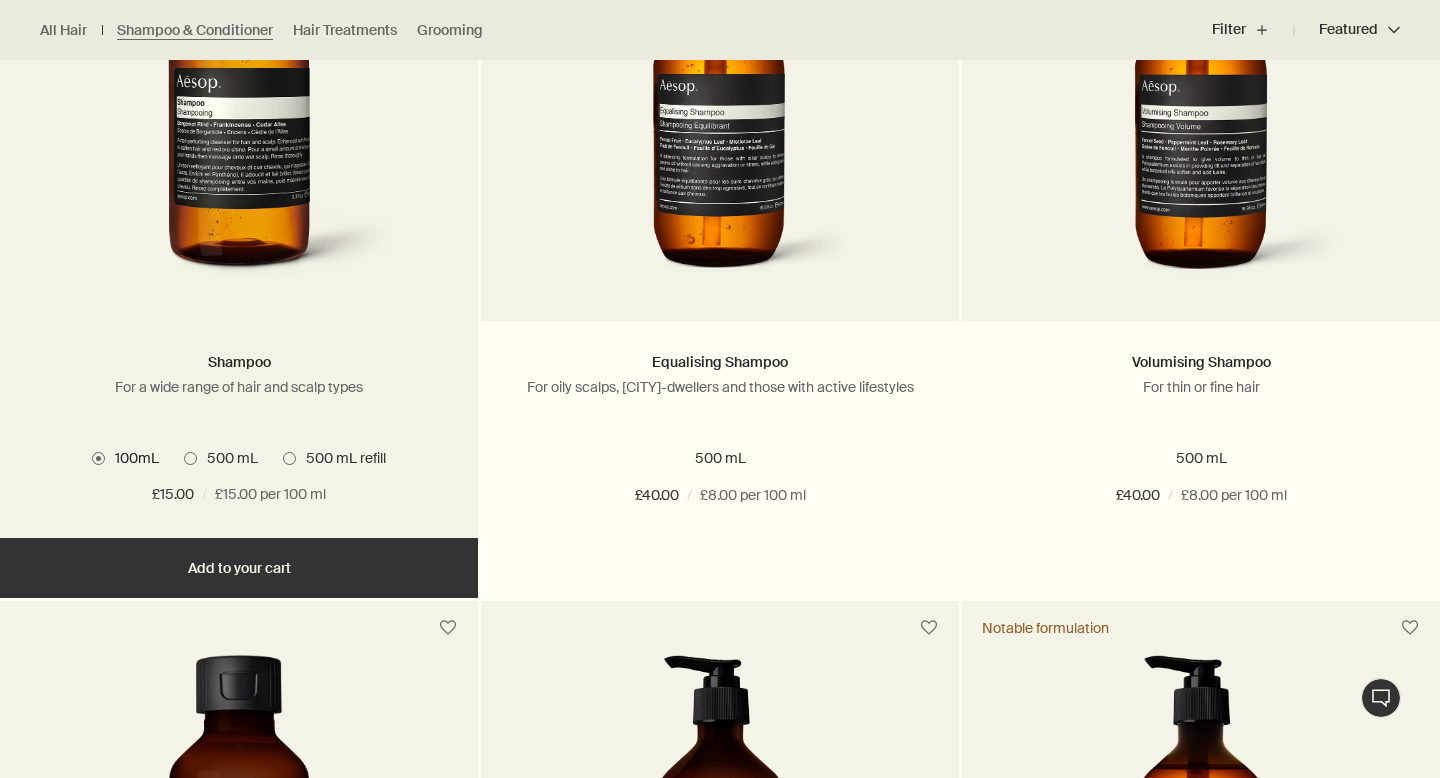 click on "500 mL refill" at bounding box center (341, 458) 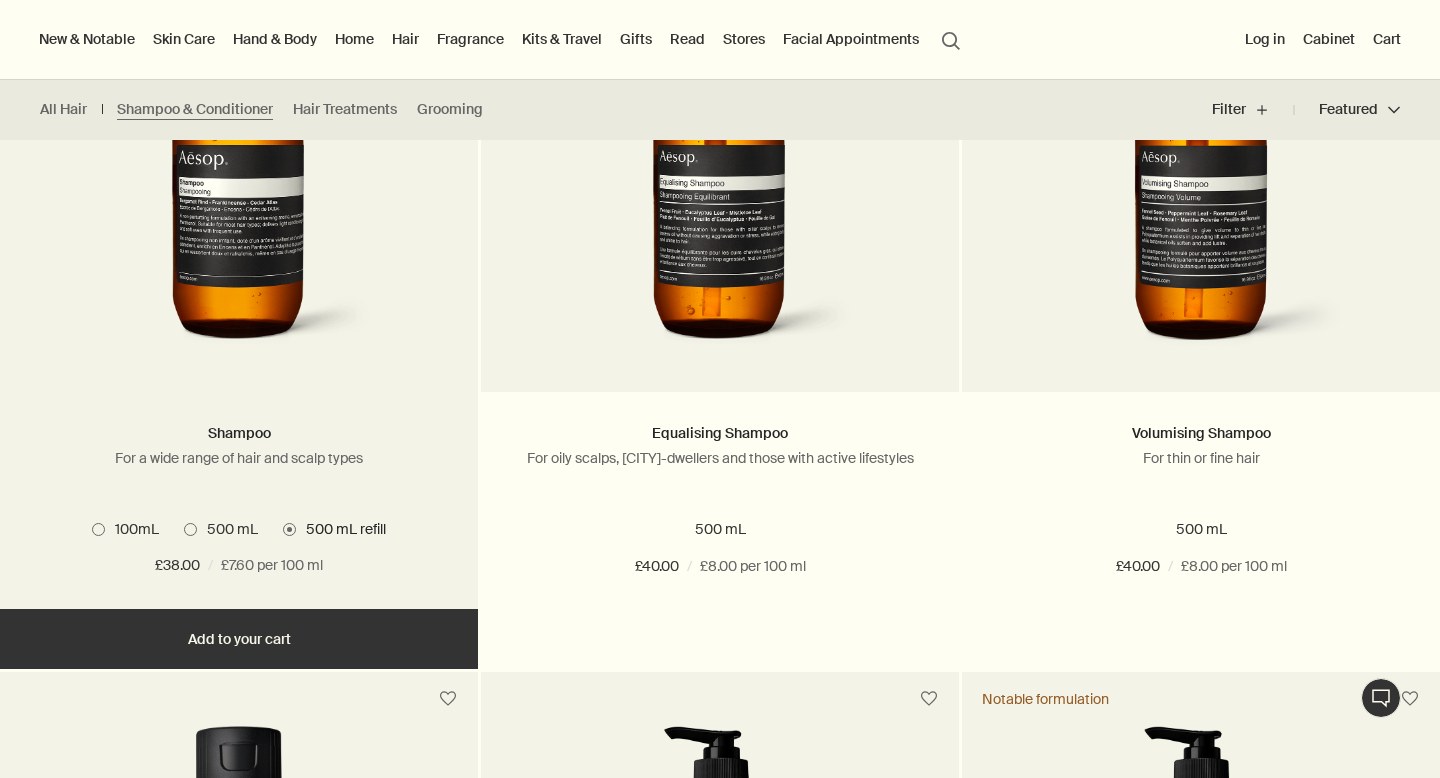 scroll, scrollTop: 696, scrollLeft: 0, axis: vertical 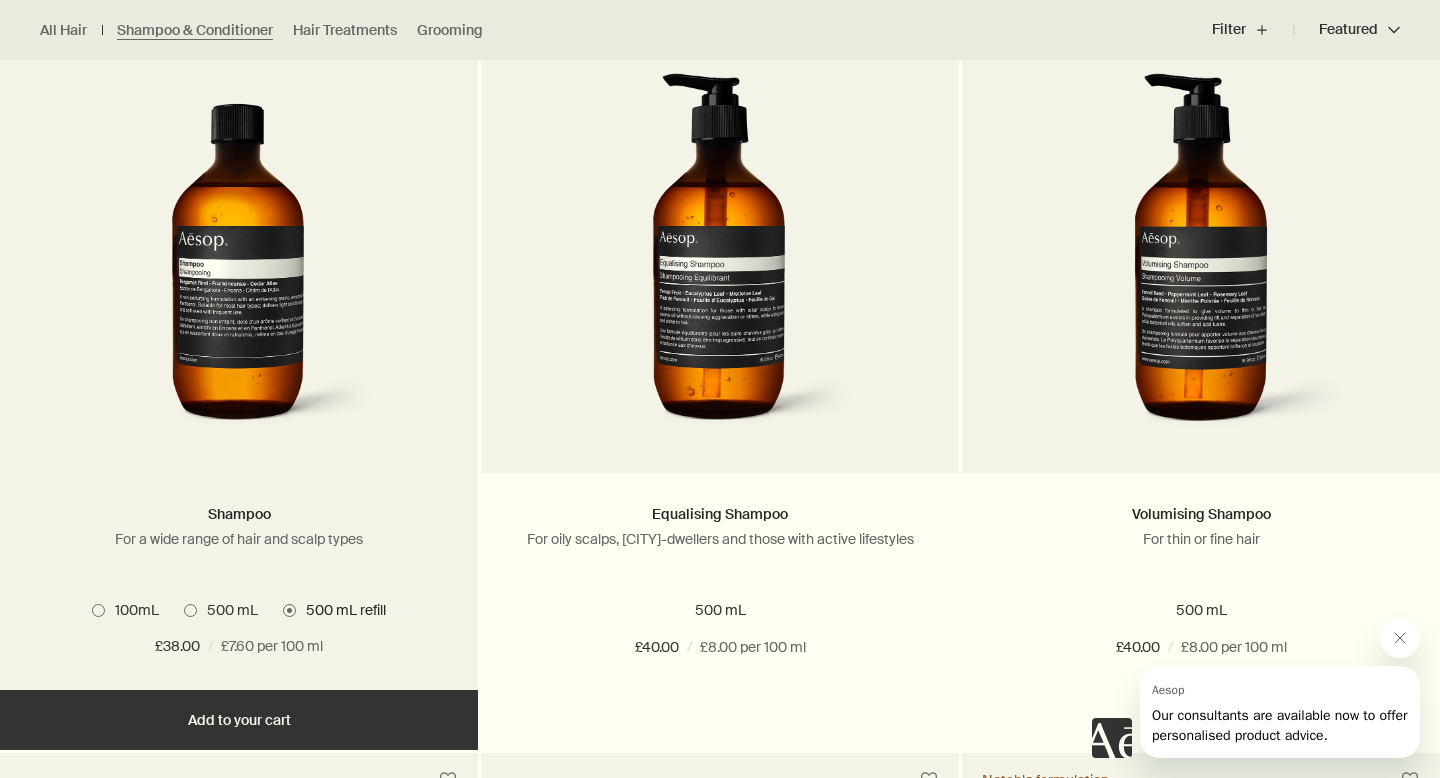 click on "Add Add to your cart" at bounding box center (239, 720) 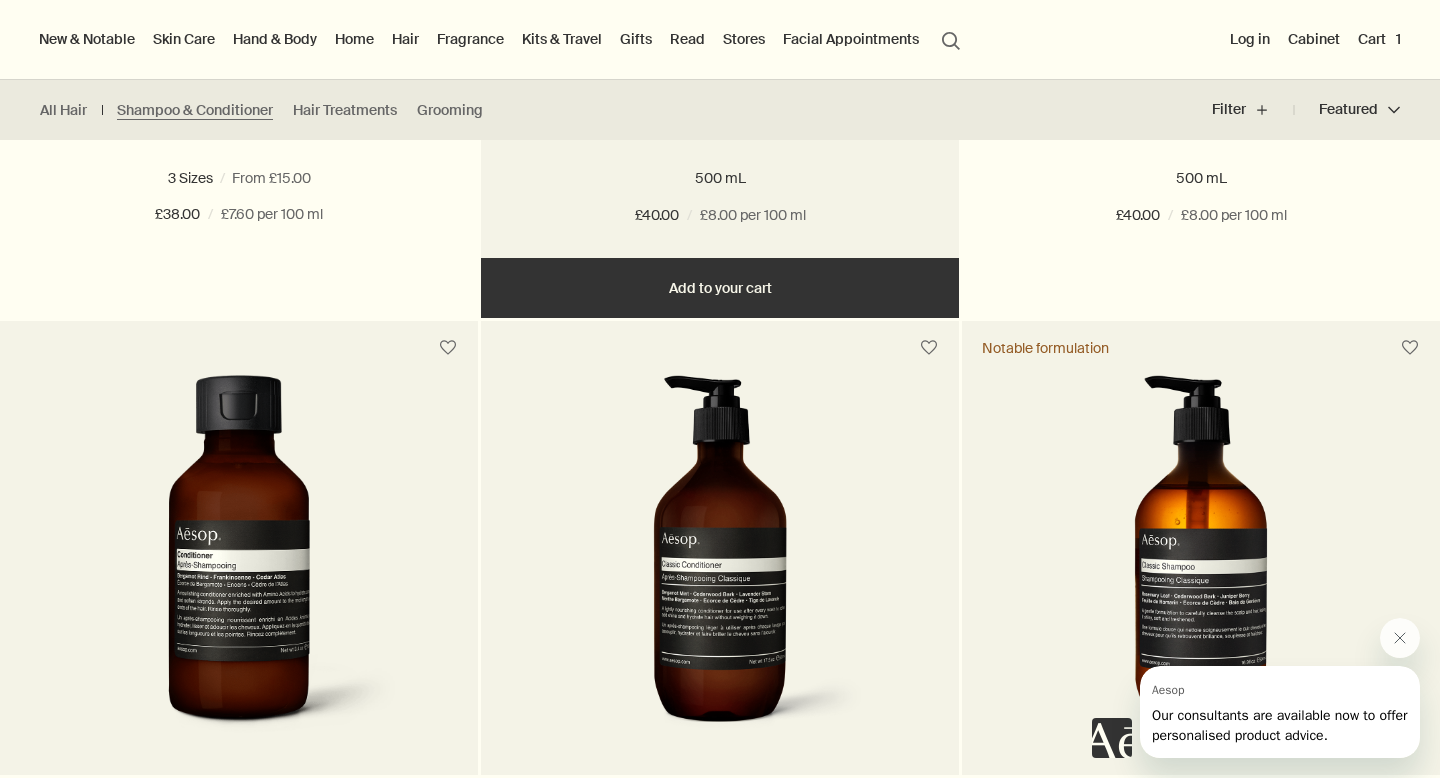 scroll, scrollTop: 0, scrollLeft: 0, axis: both 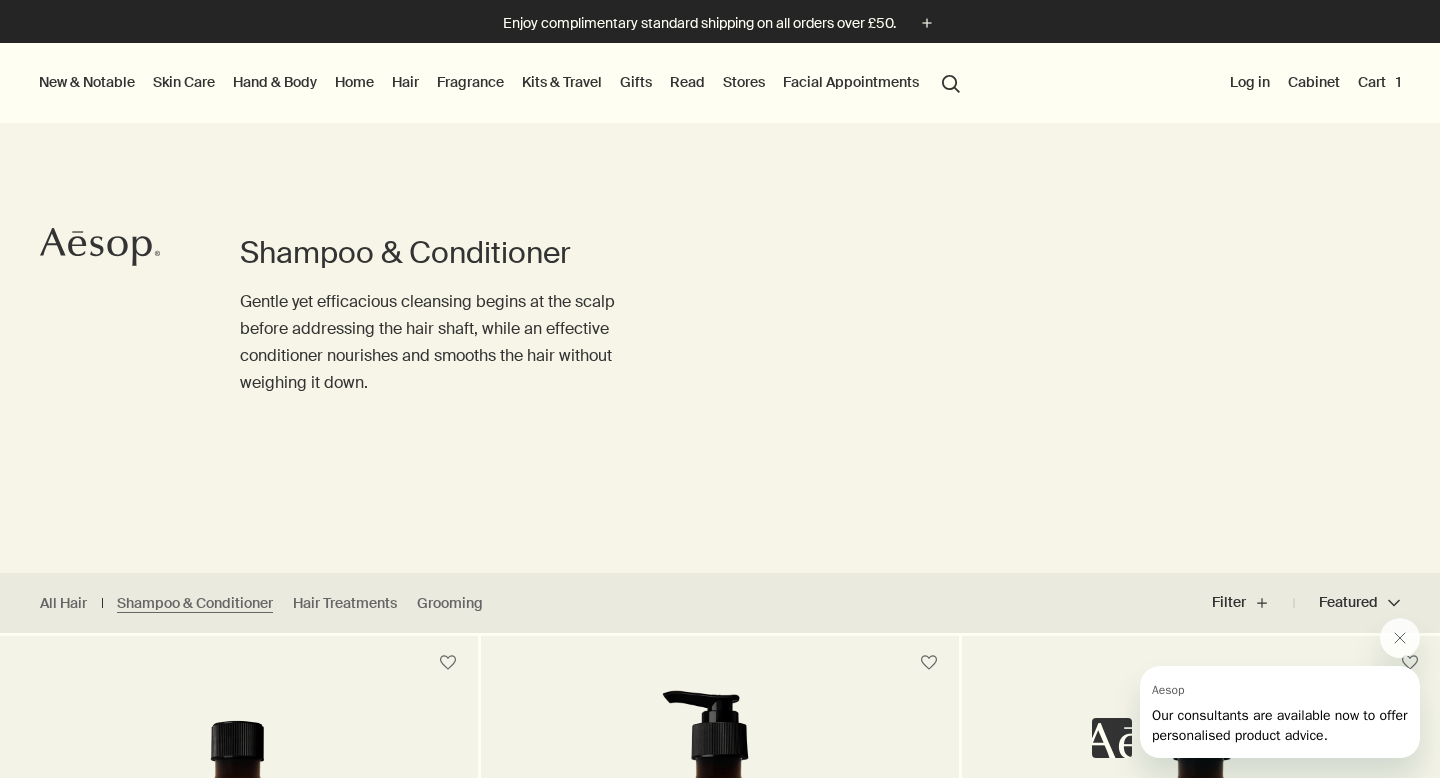 click on "Hair" at bounding box center [405, 82] 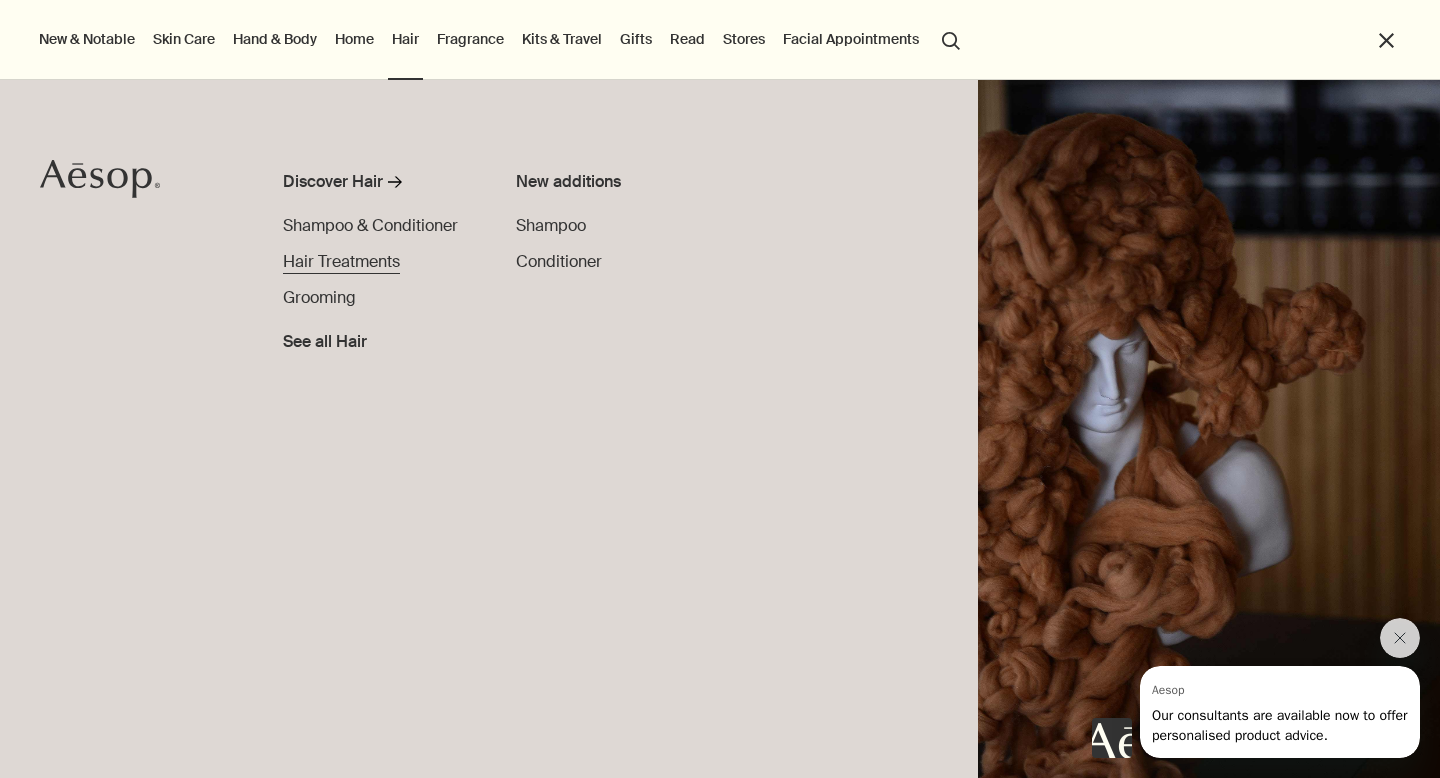 click on "Hair Treatments" at bounding box center [341, 261] 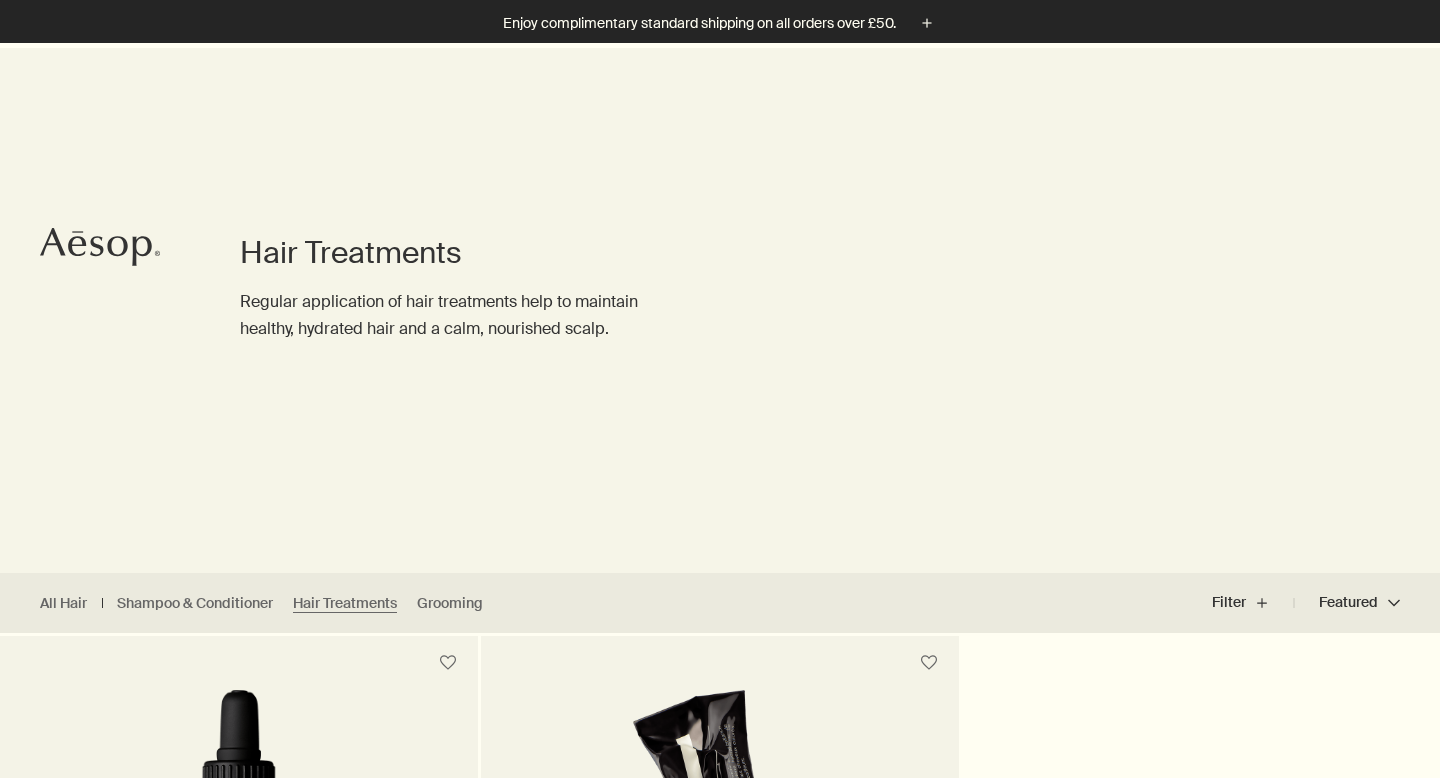 scroll, scrollTop: 503, scrollLeft: 0, axis: vertical 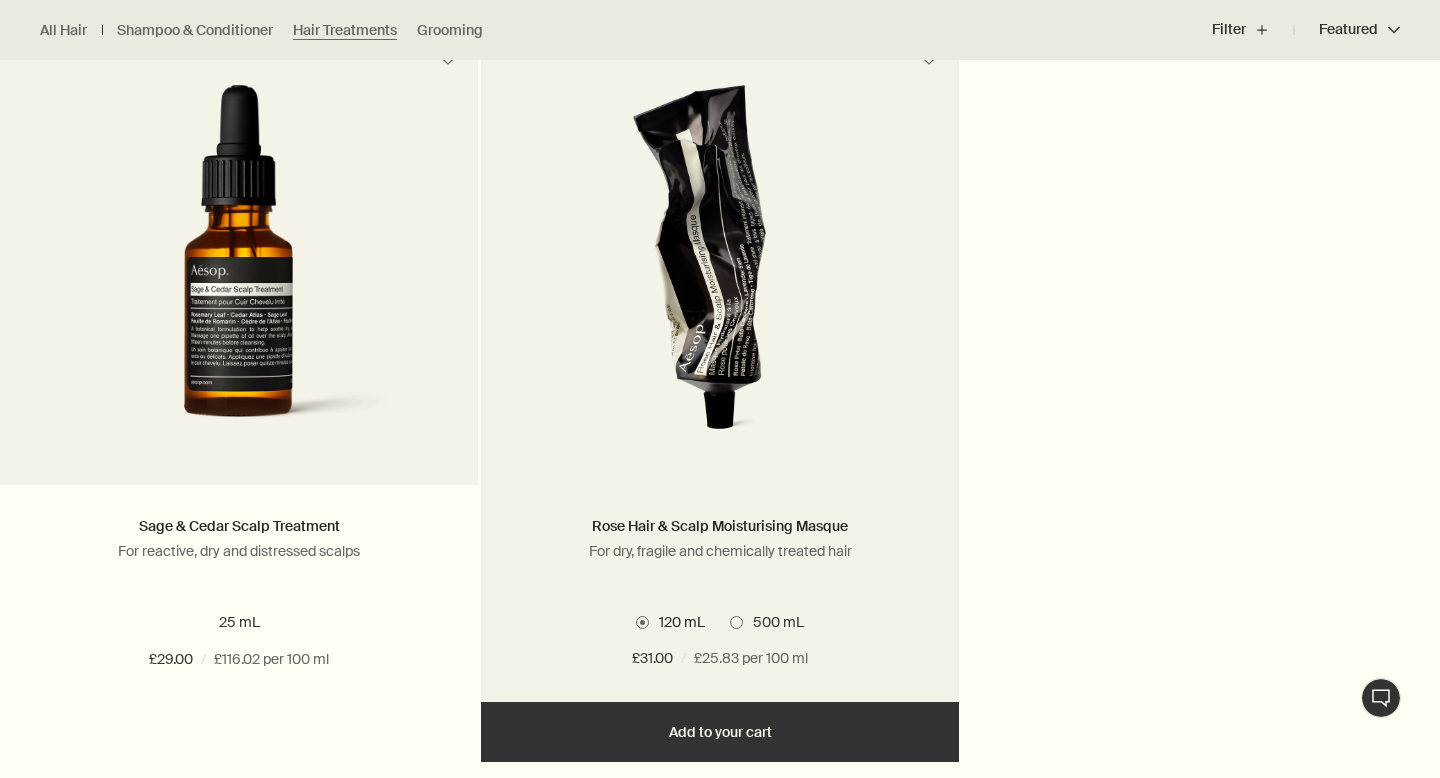 click at bounding box center [736, 622] 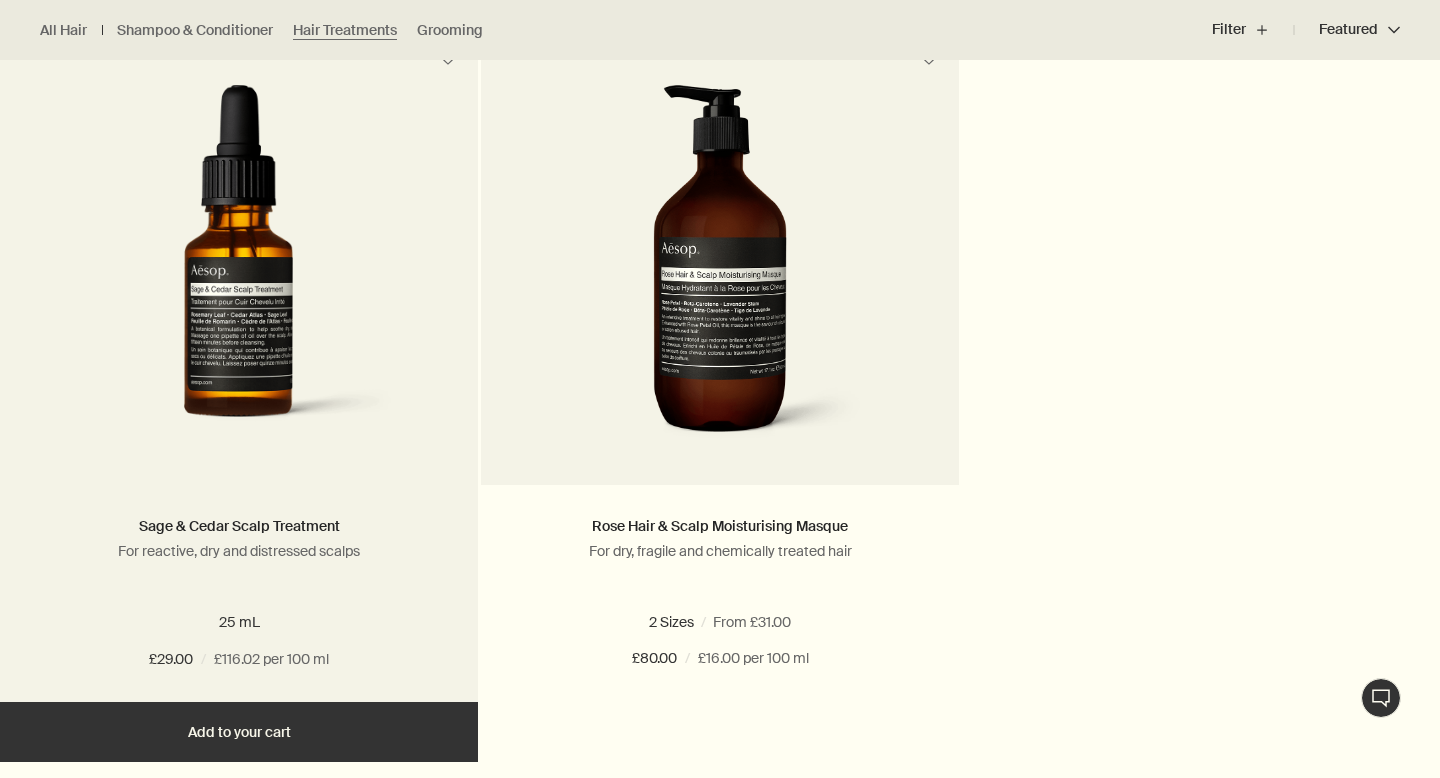 click at bounding box center [238, 270] 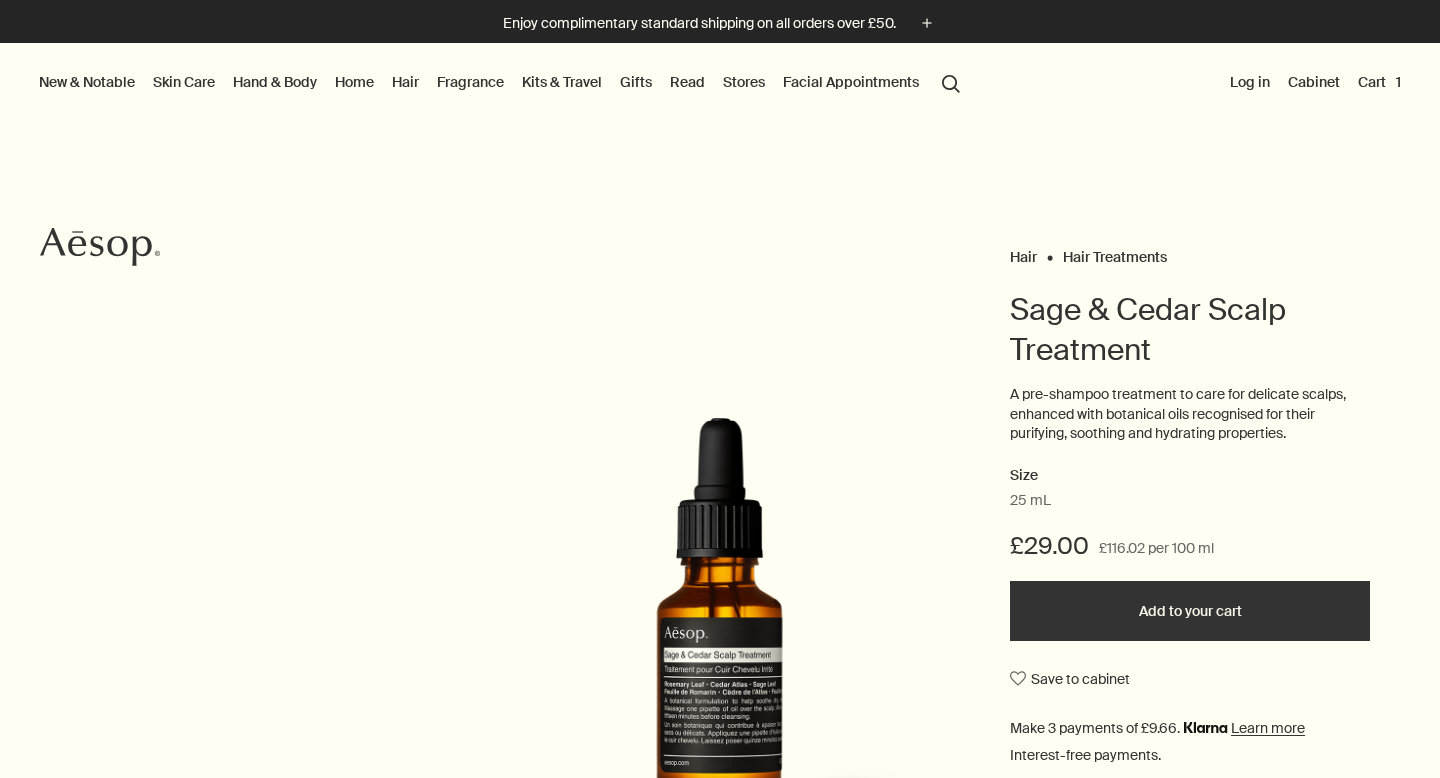 scroll, scrollTop: 0, scrollLeft: 0, axis: both 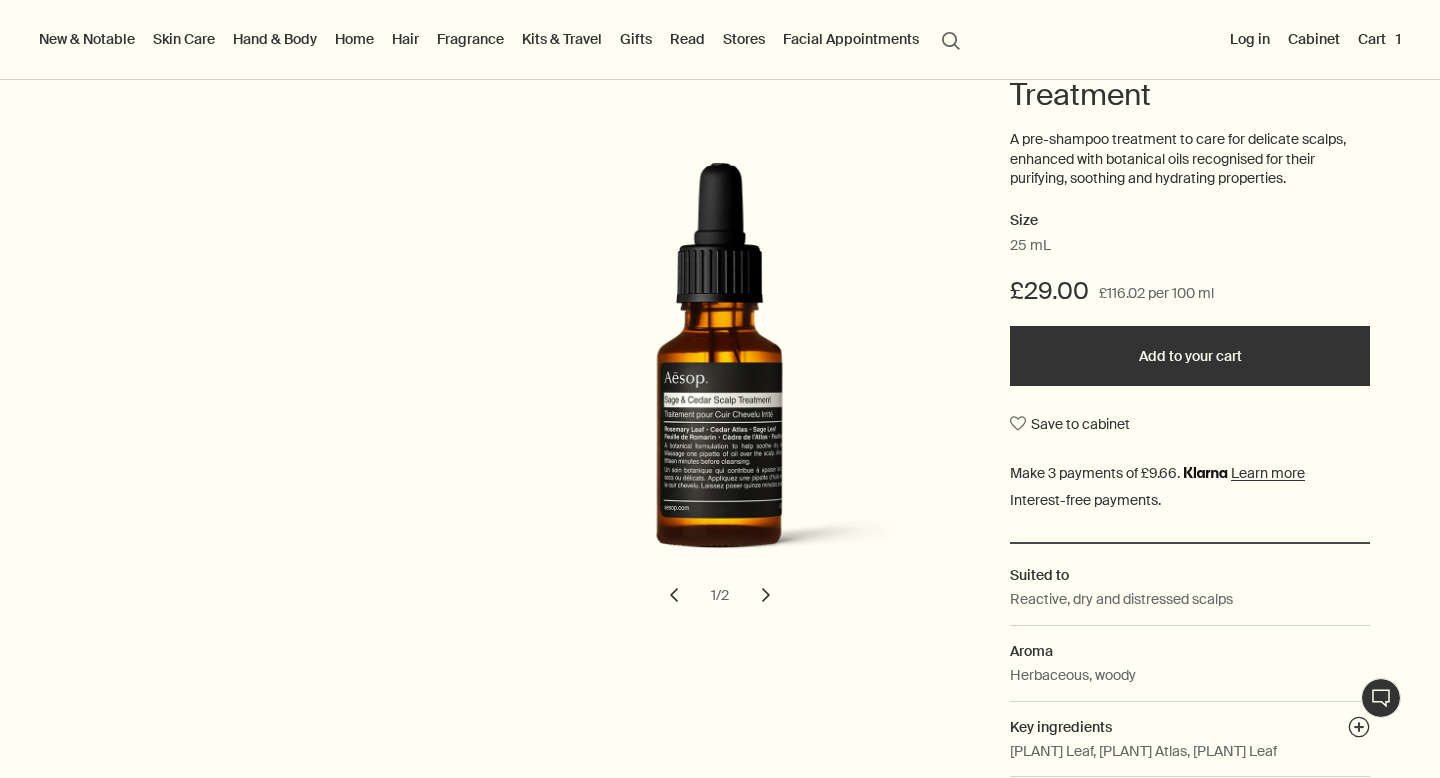 click on "Add to your cart" at bounding box center [1190, 356] 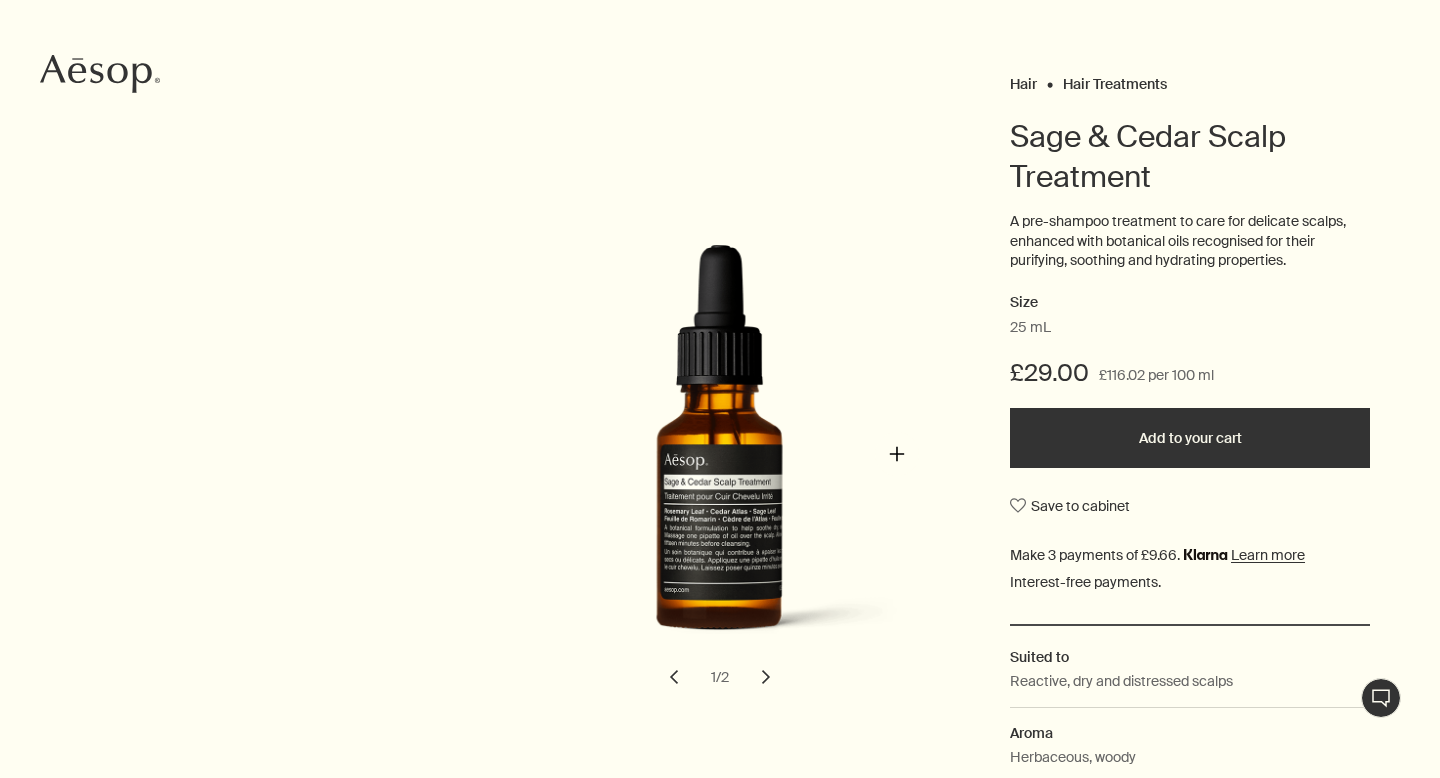 scroll, scrollTop: 0, scrollLeft: 0, axis: both 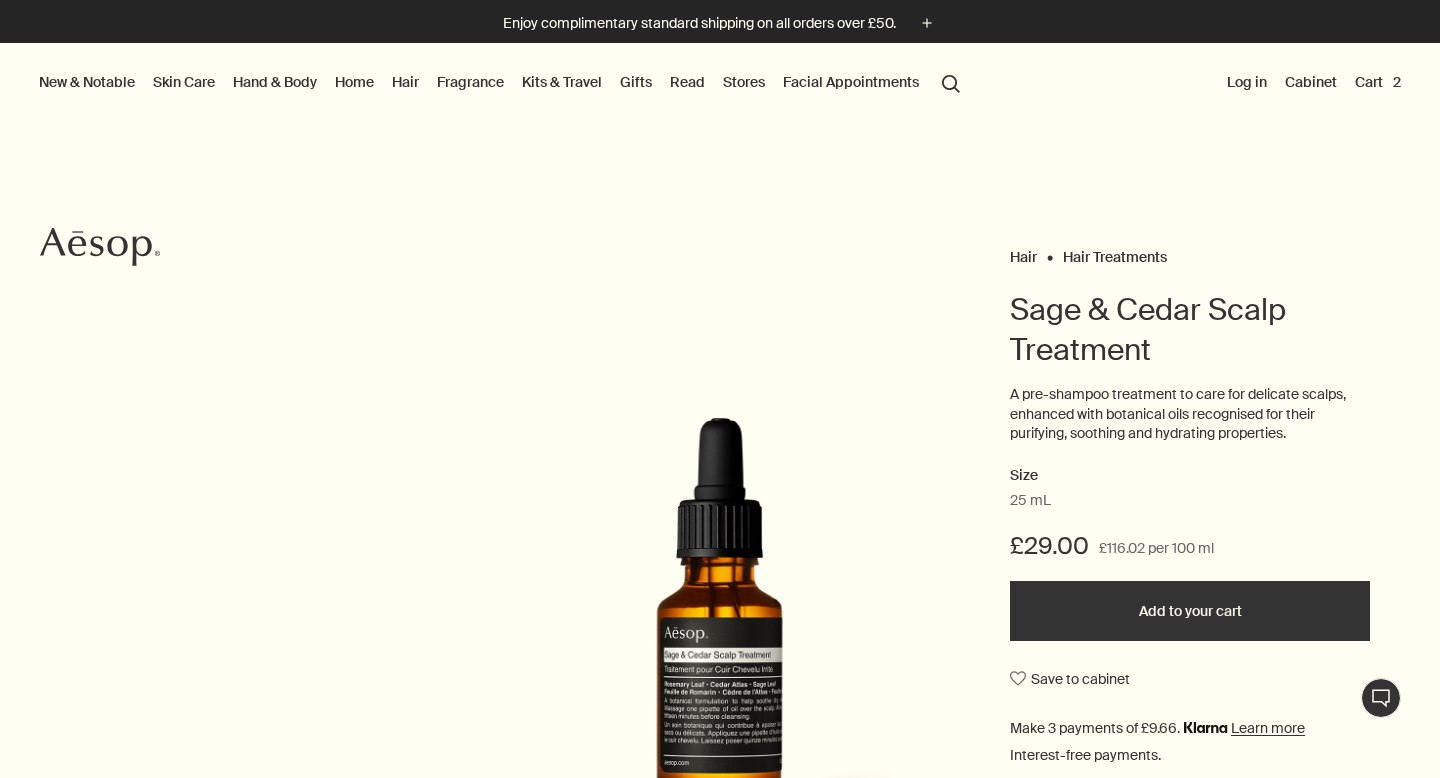 click on "Cart 2" at bounding box center (1378, 82) 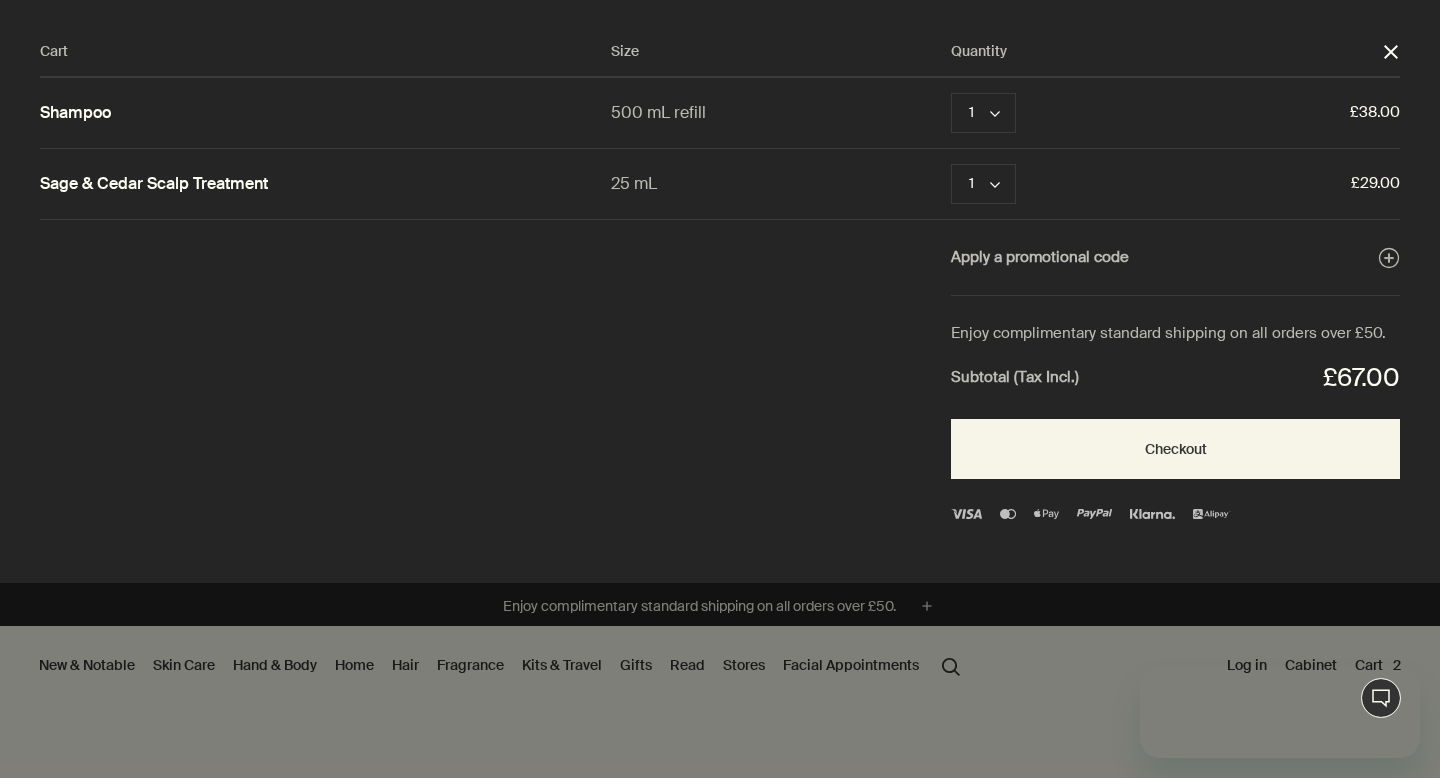 scroll, scrollTop: 0, scrollLeft: 0, axis: both 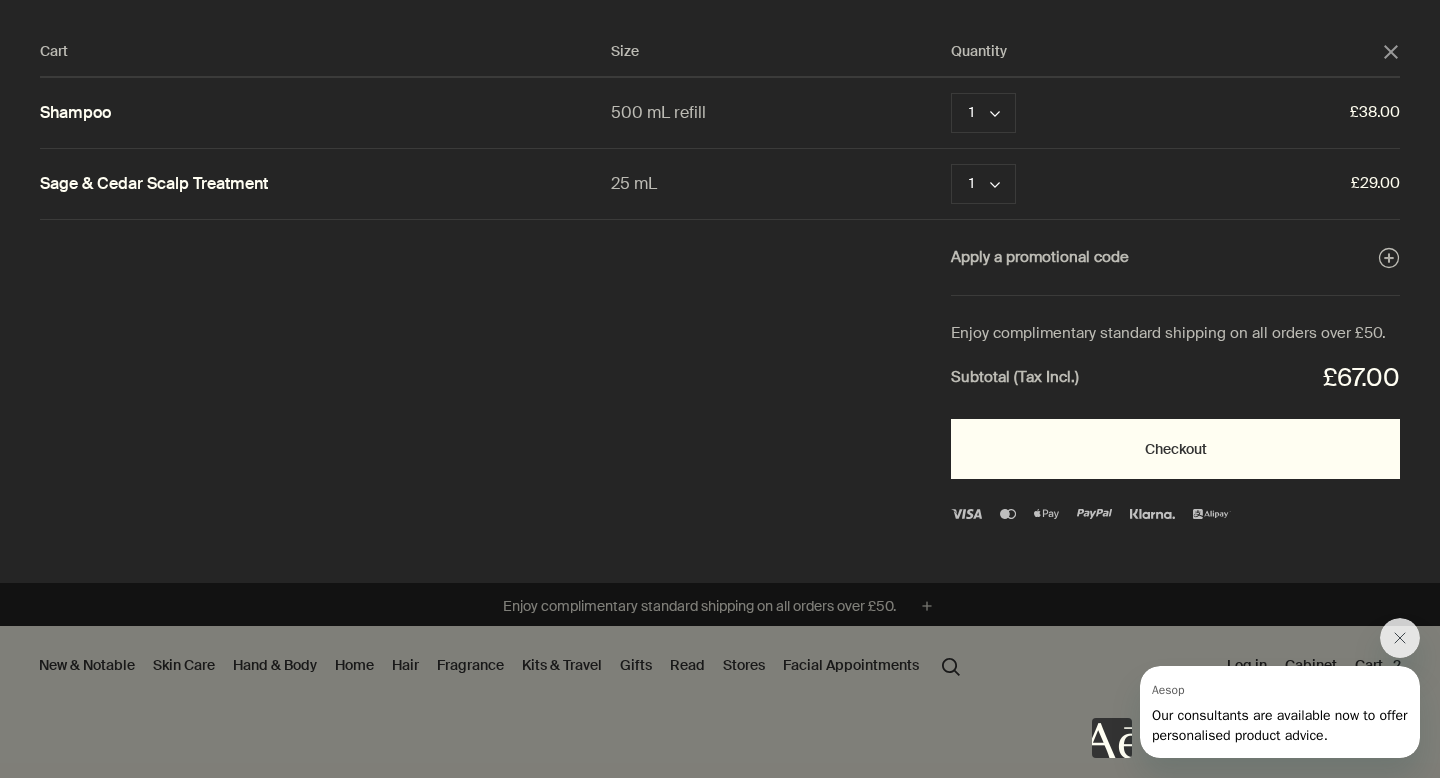 click on "Checkout" at bounding box center (1175, 449) 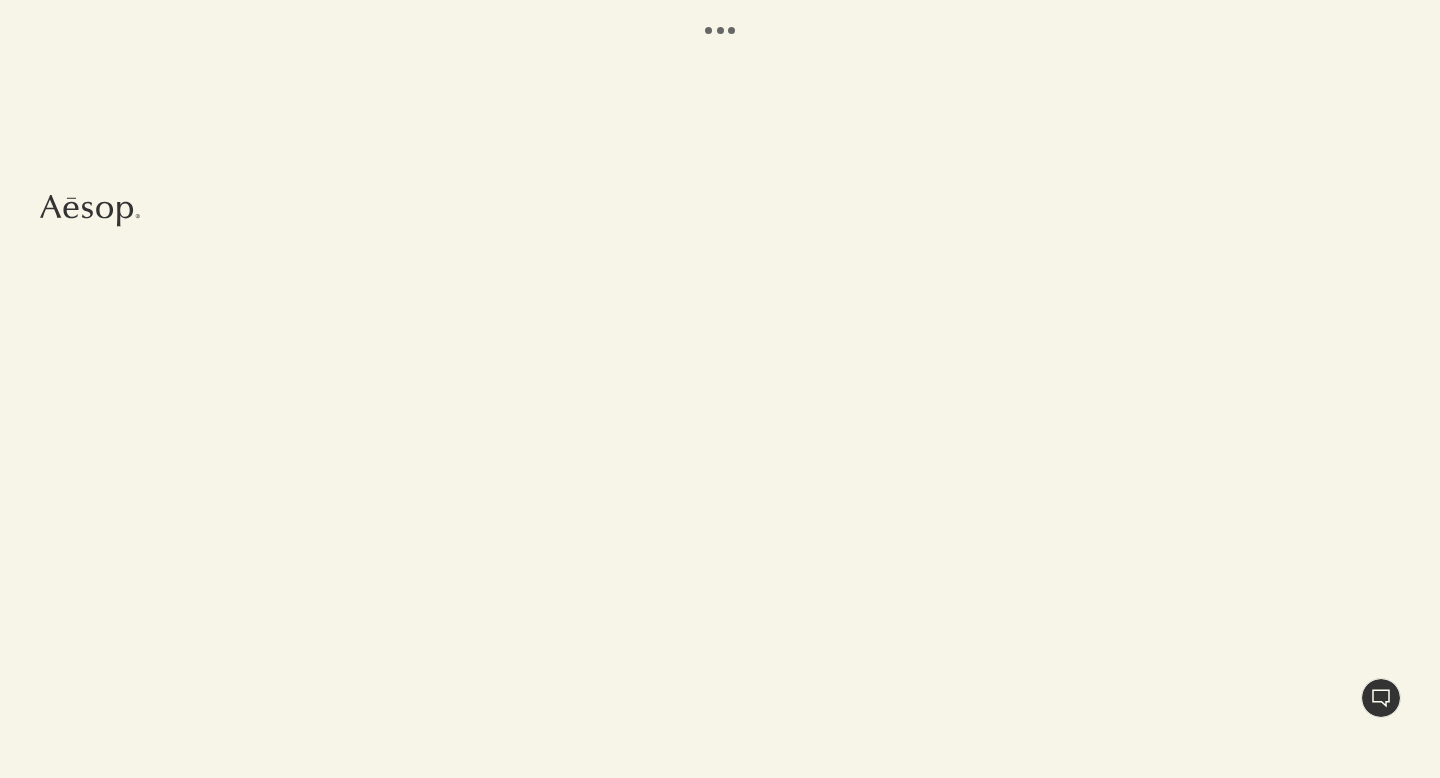 scroll, scrollTop: 0, scrollLeft: 0, axis: both 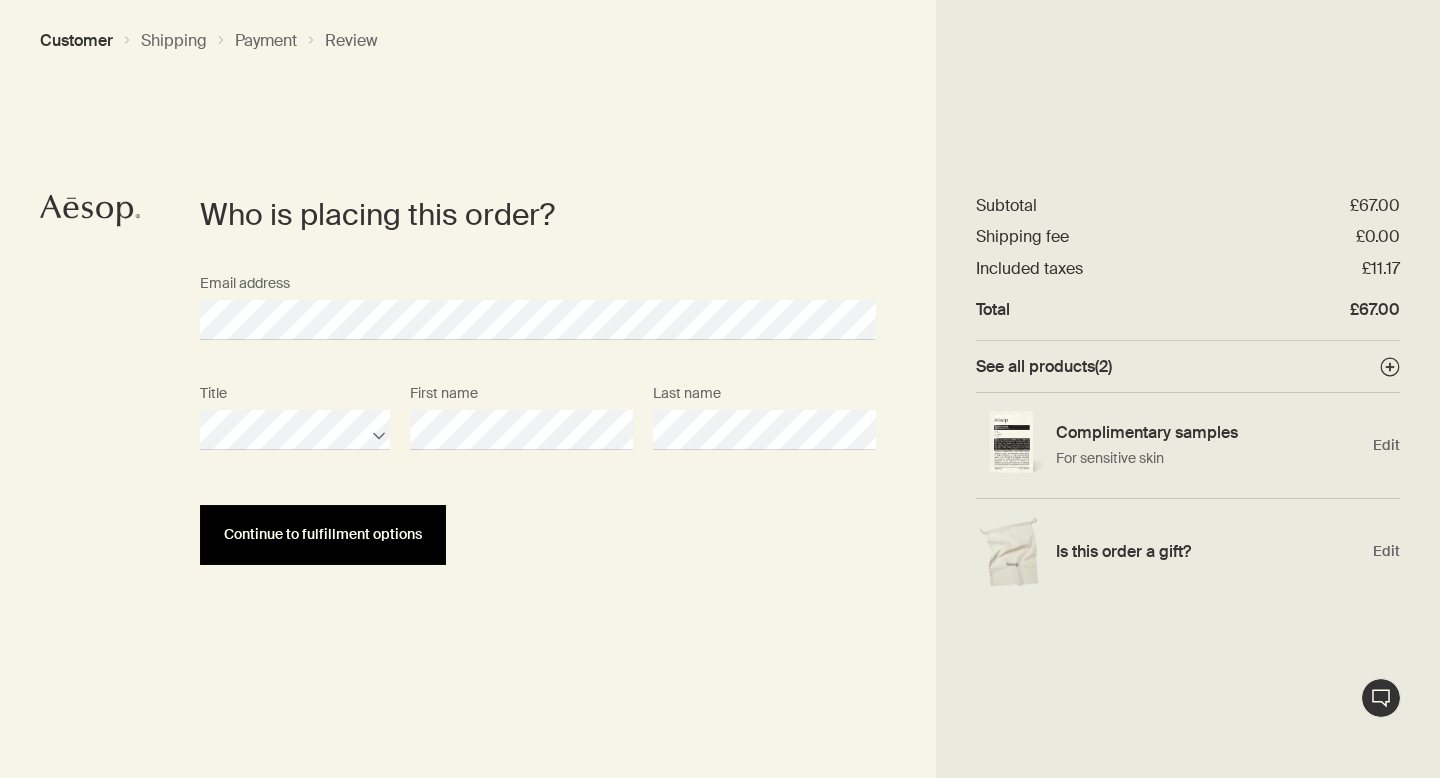 click on "Continue to fulfillment options" at bounding box center [323, 535] 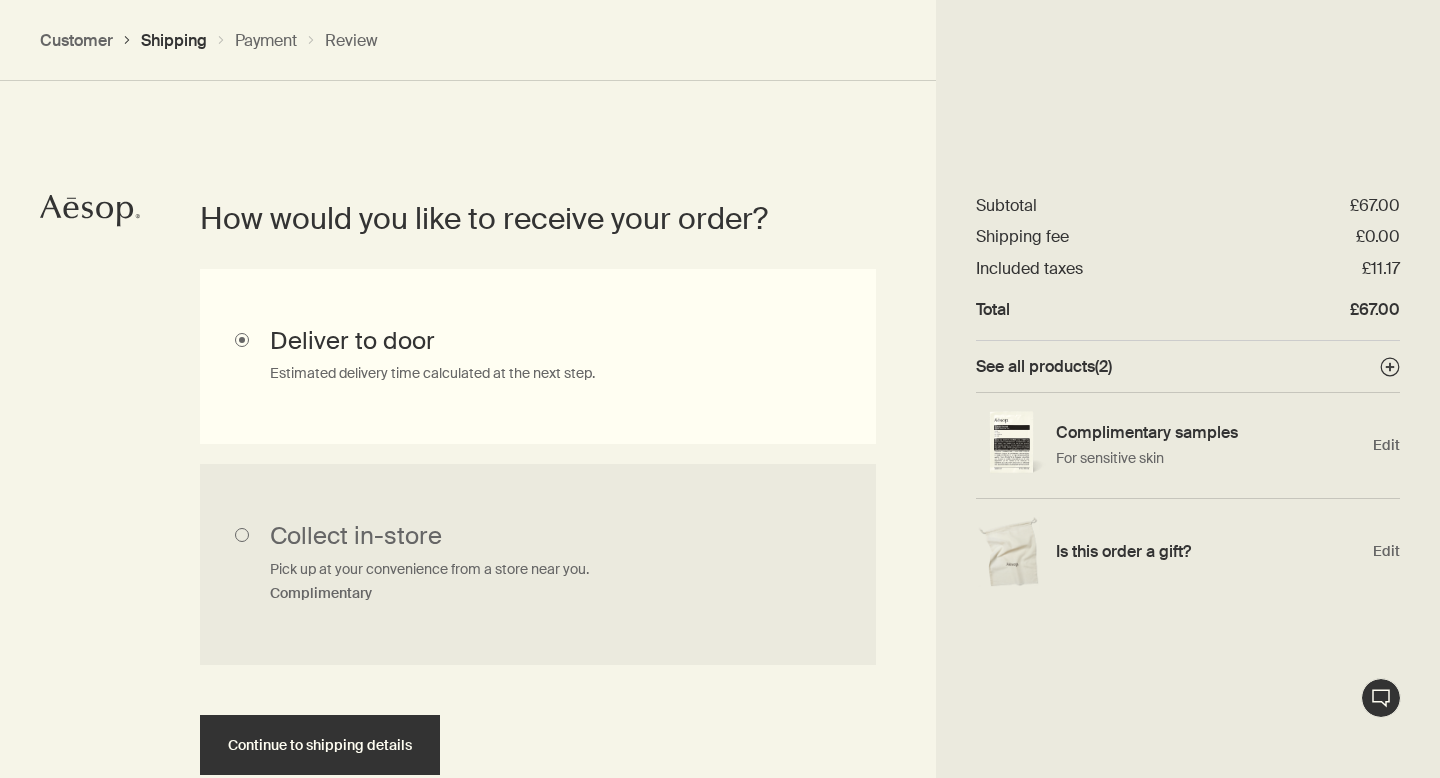 scroll, scrollTop: 448, scrollLeft: 0, axis: vertical 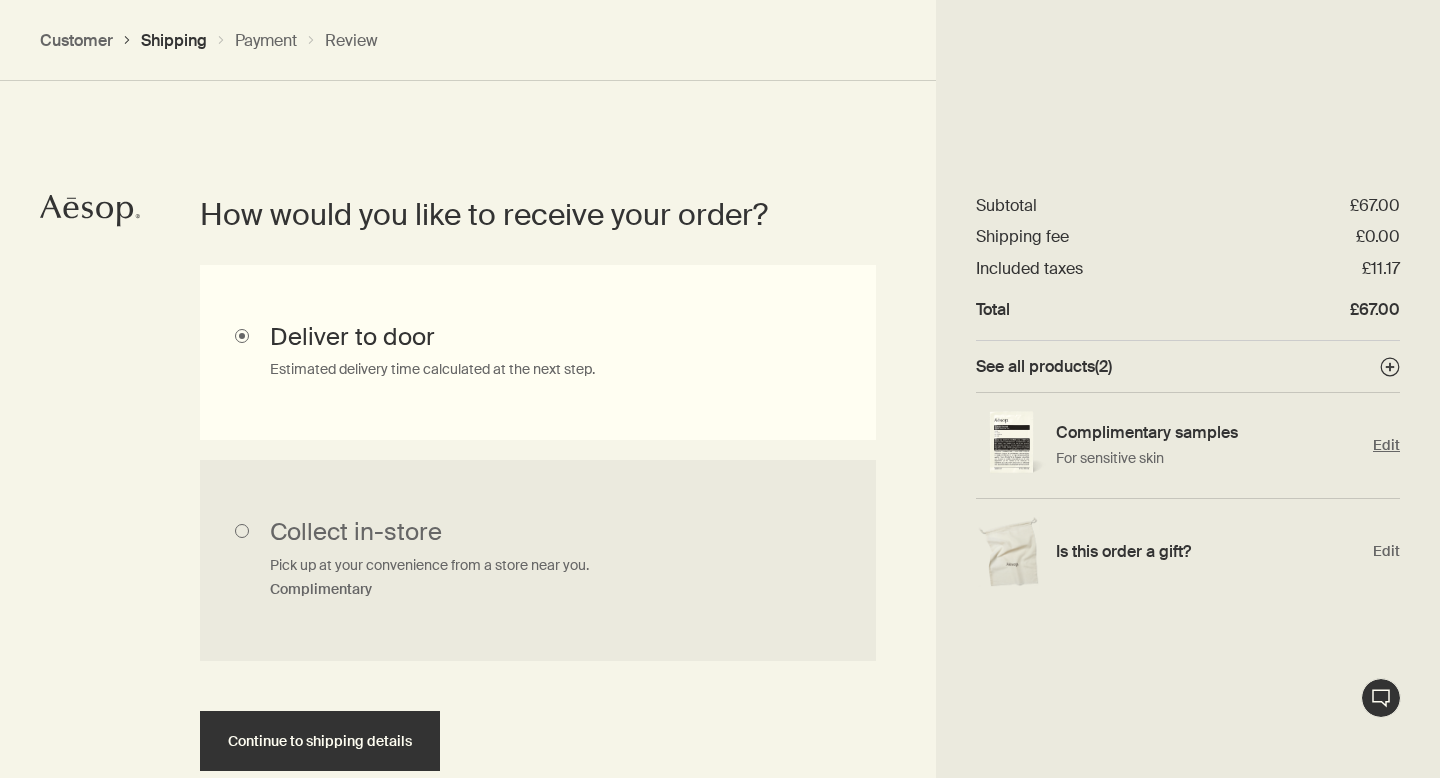 click on "Edit" at bounding box center [1386, 445] 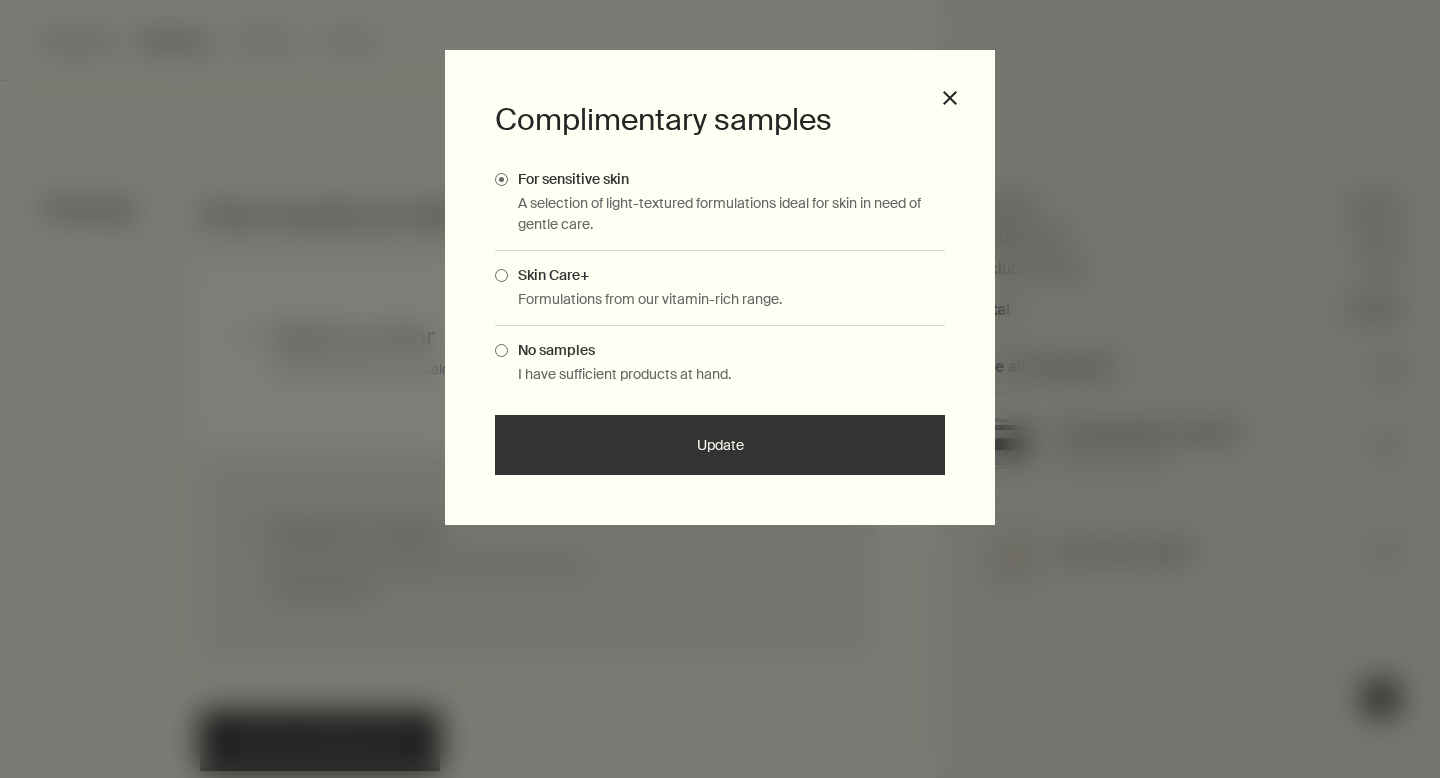 click on "Skin Care+" at bounding box center [548, 275] 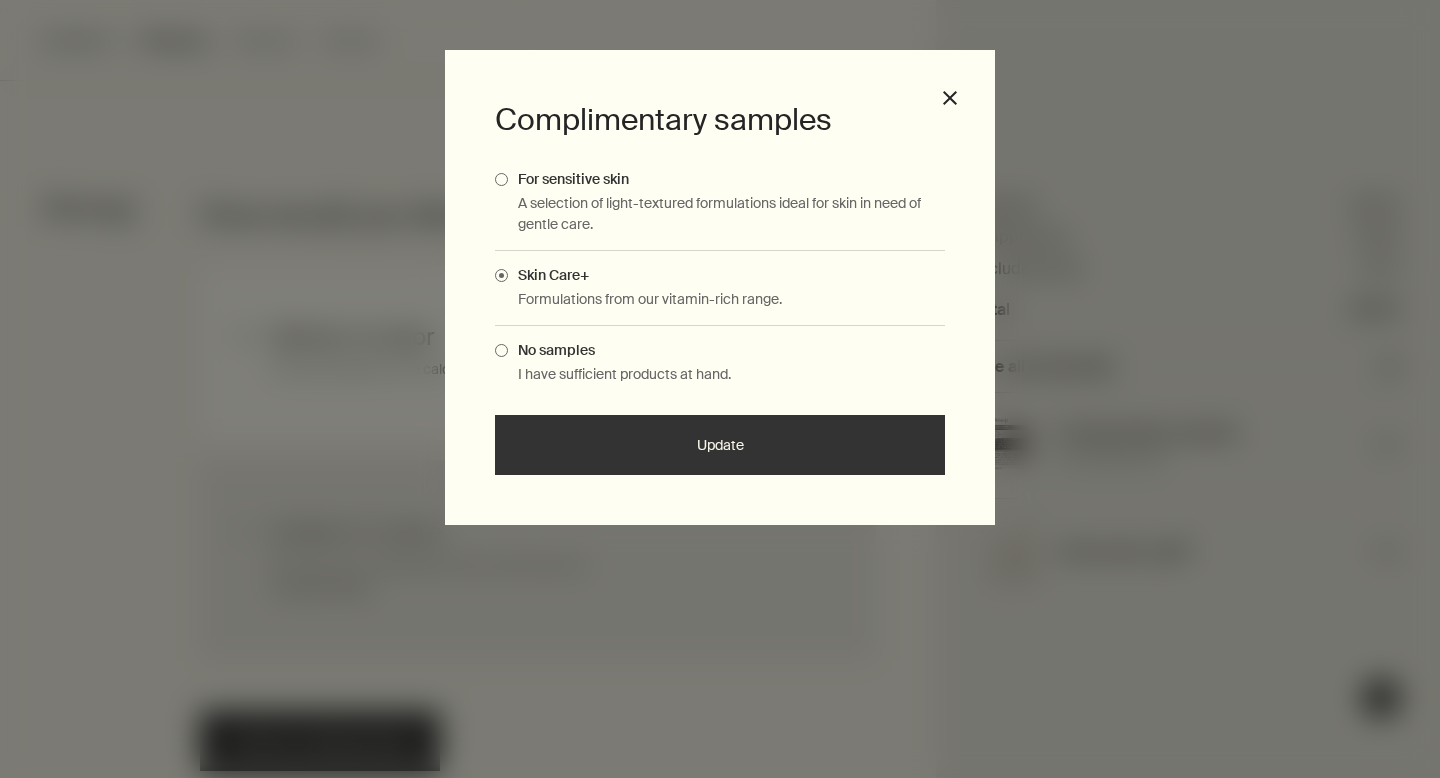click on "Update" at bounding box center (720, 445) 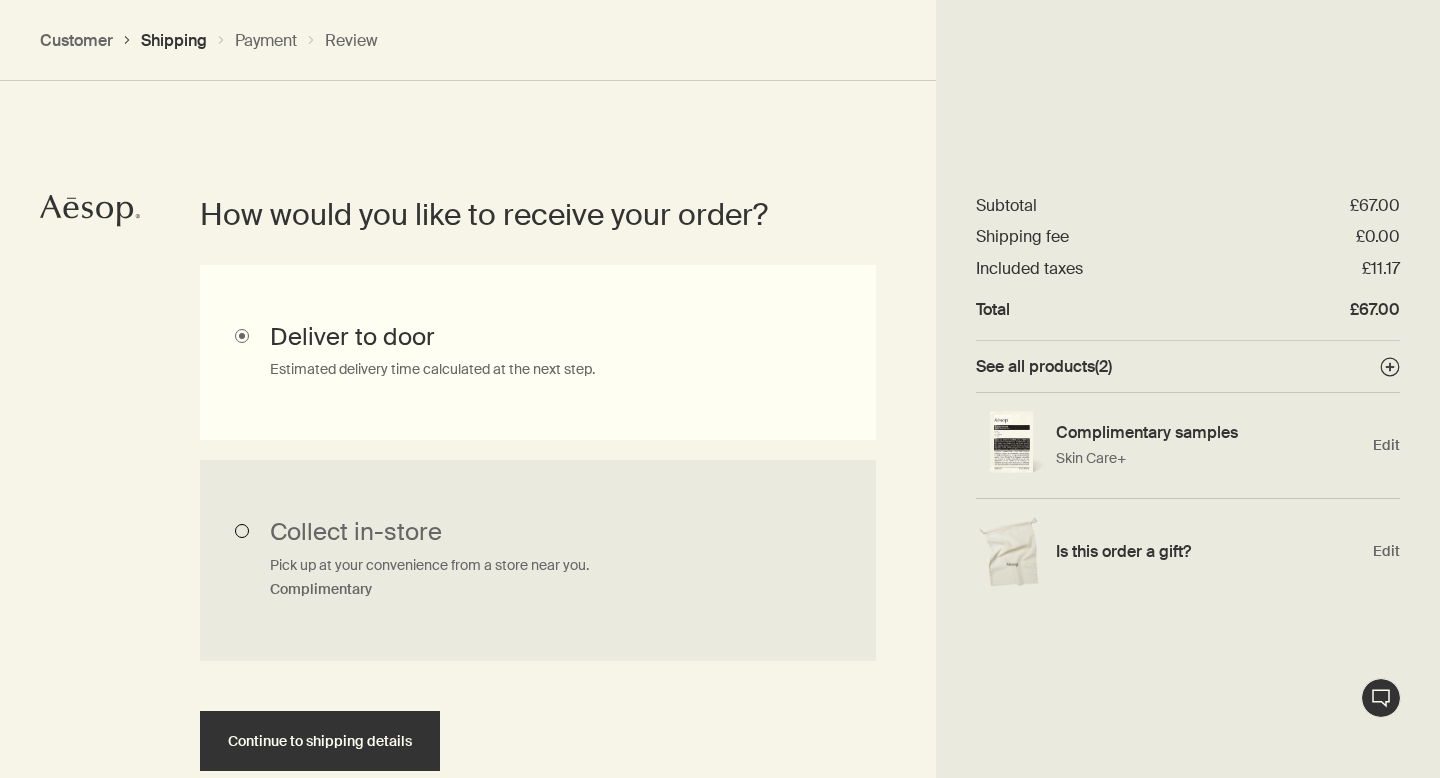 click on "Collect in-store Pick up at your convenience from a store near you. Complimentary" at bounding box center [538, 561] 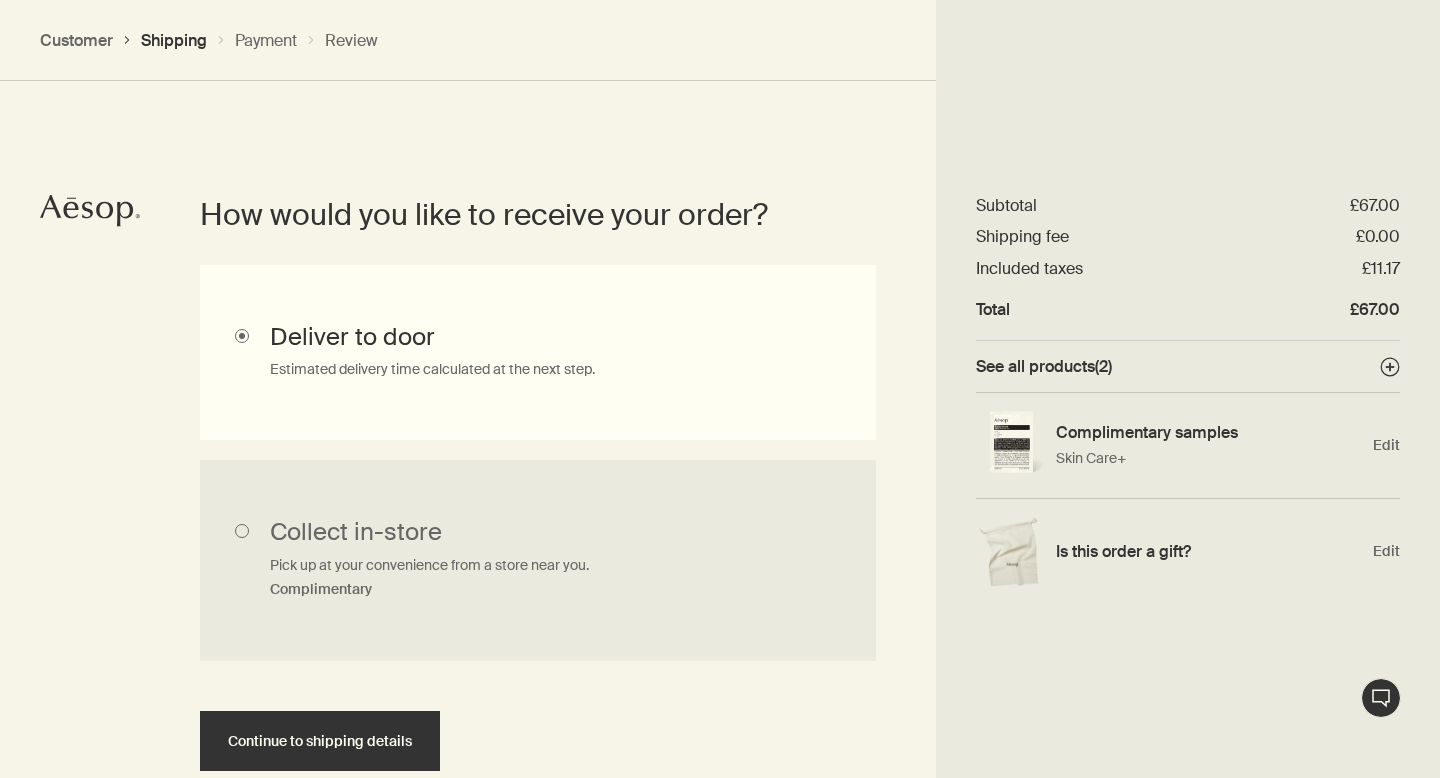 radio on "true" 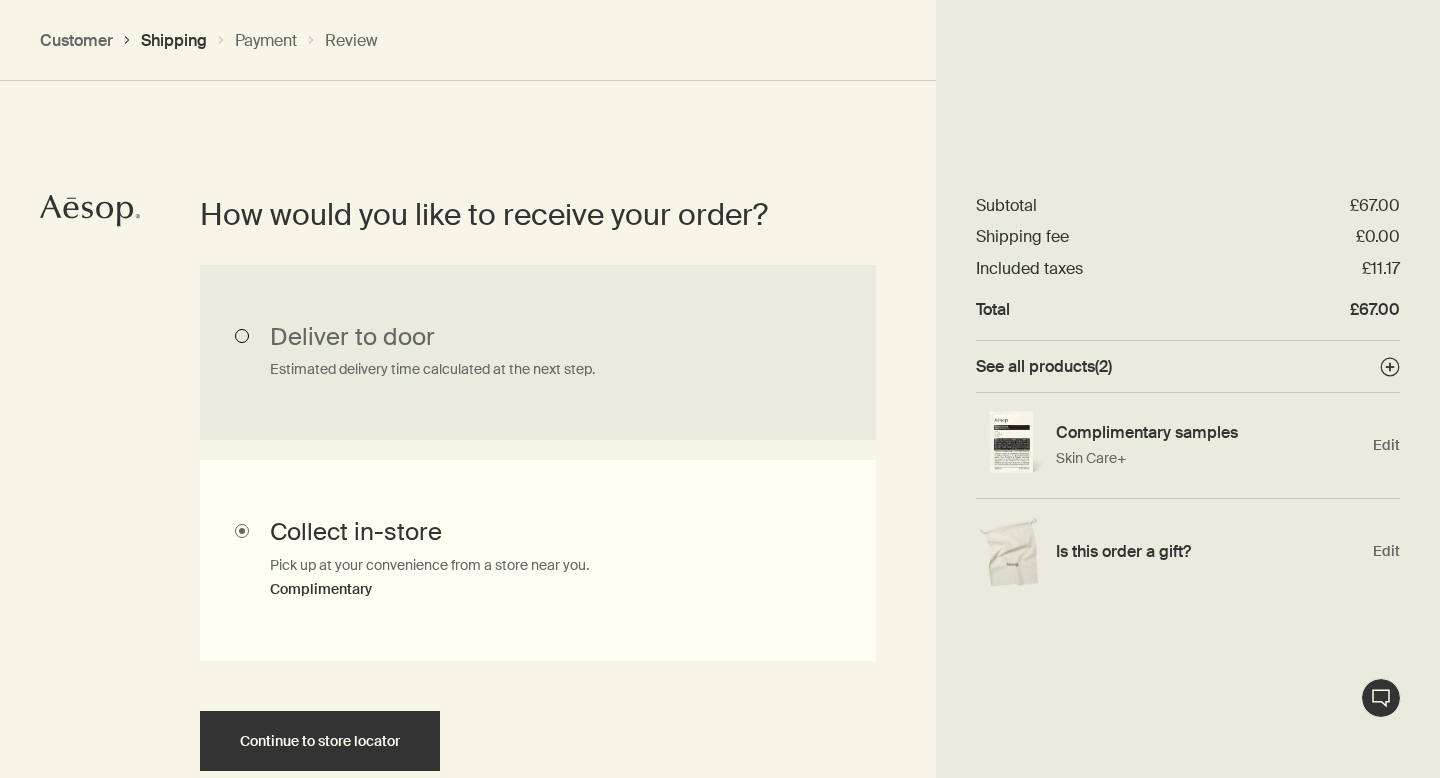 click on "Deliver to door Estimated delivery time calculated at the next step." at bounding box center [538, 561] 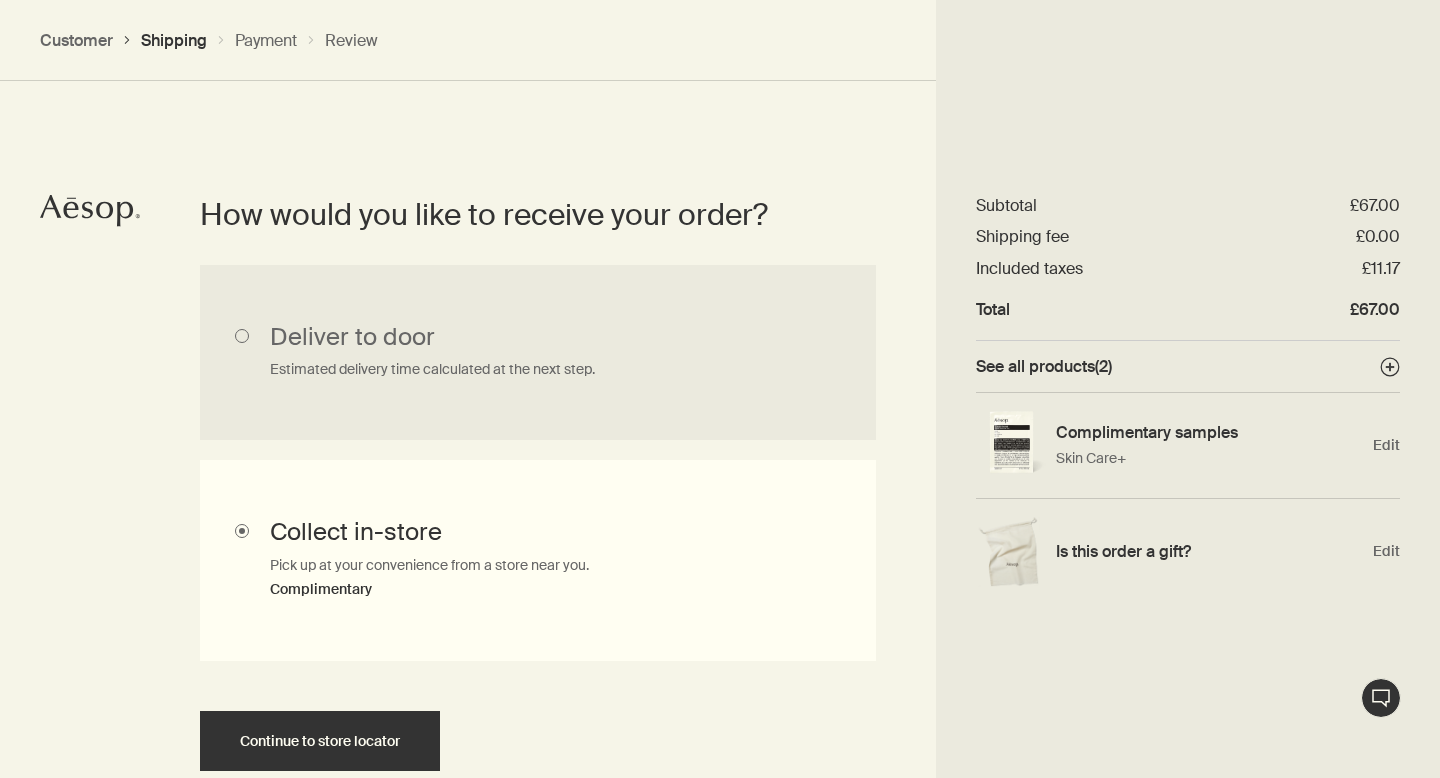 radio on "true" 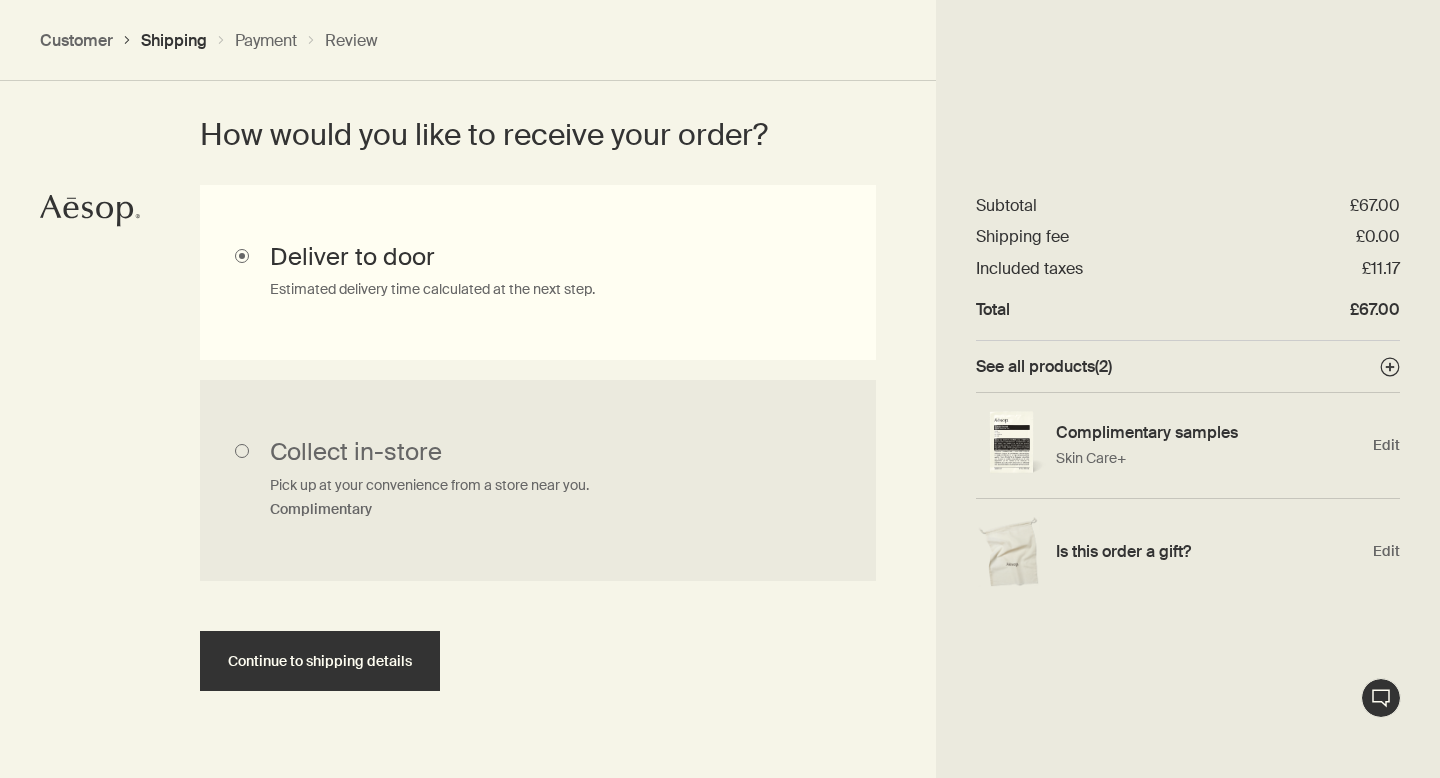 scroll, scrollTop: 529, scrollLeft: 0, axis: vertical 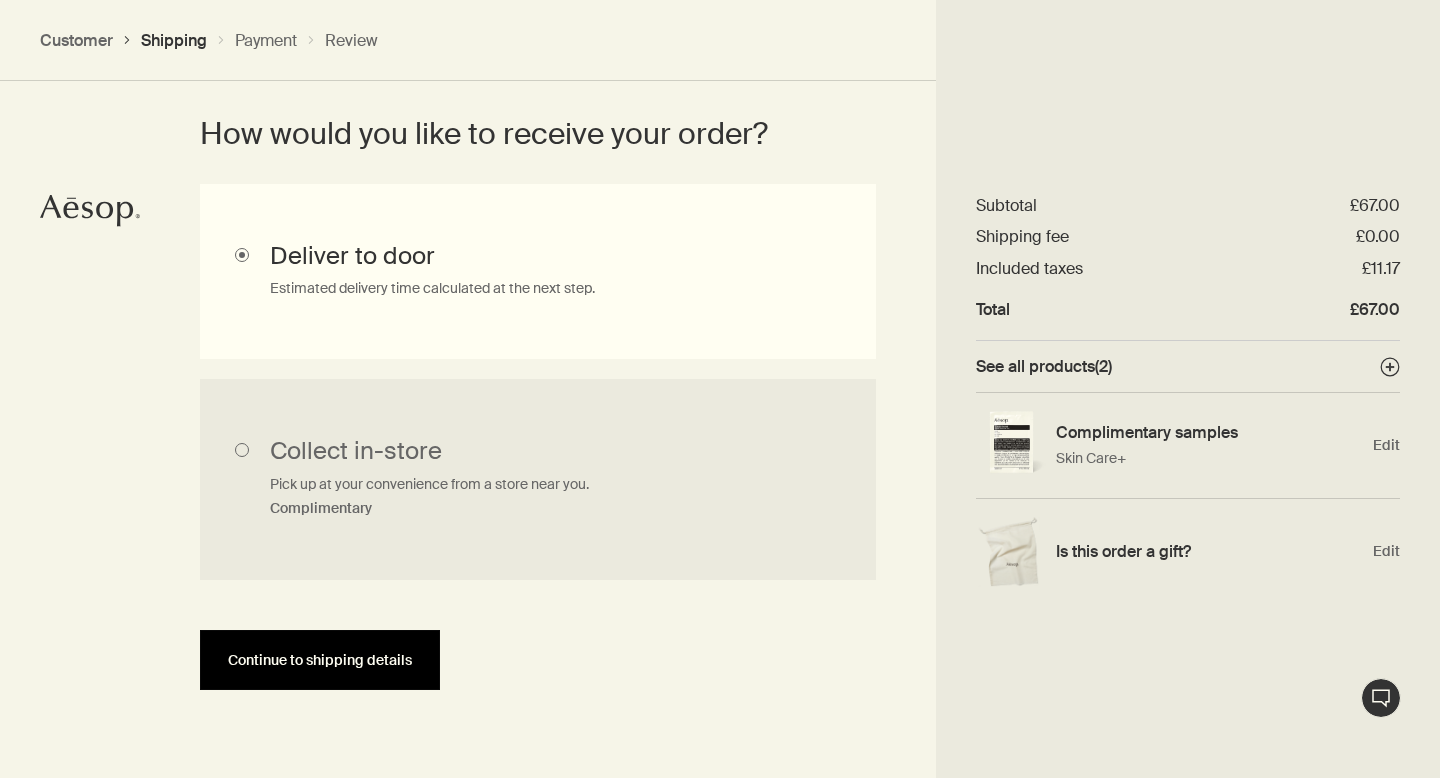 click on "Continue to shipping details" at bounding box center [320, 660] 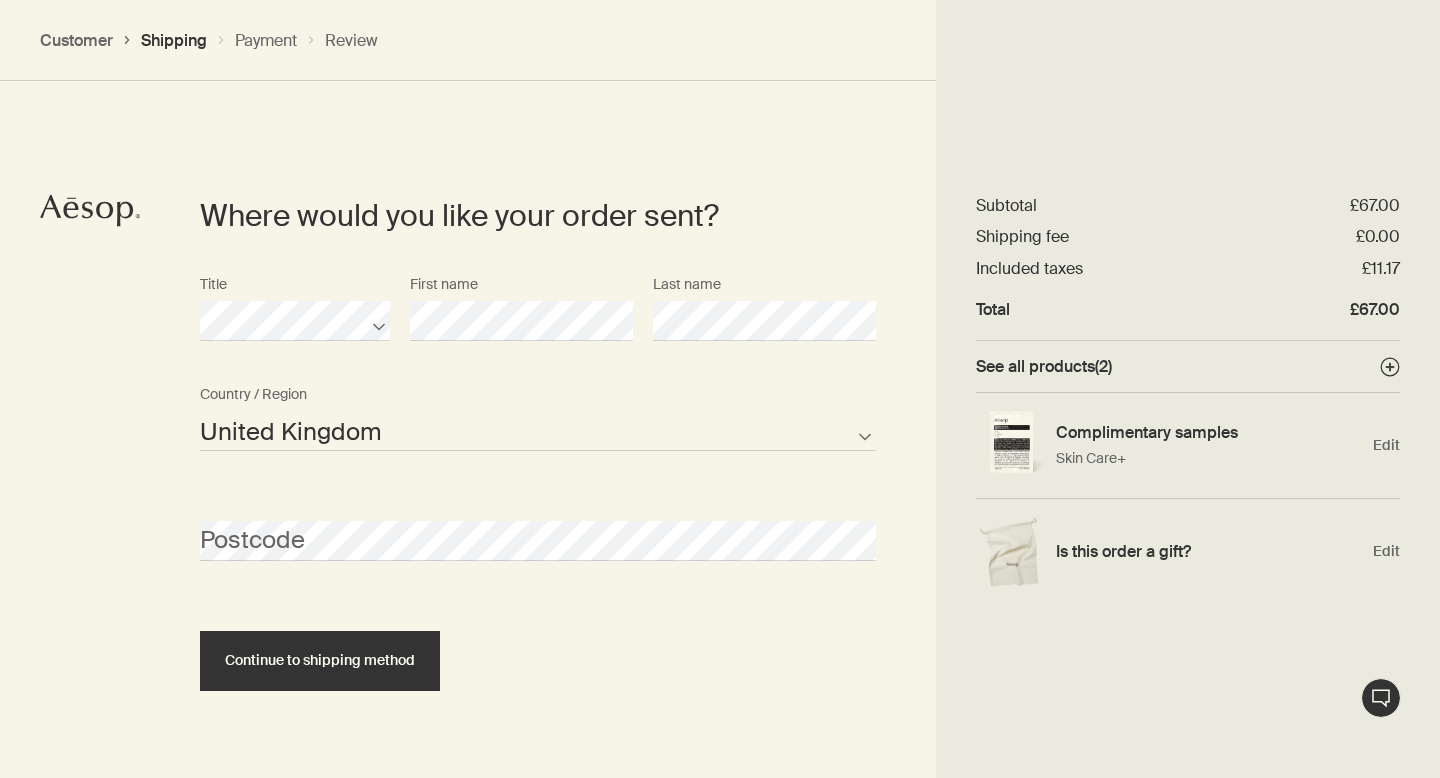 scroll, scrollTop: 865, scrollLeft: 0, axis: vertical 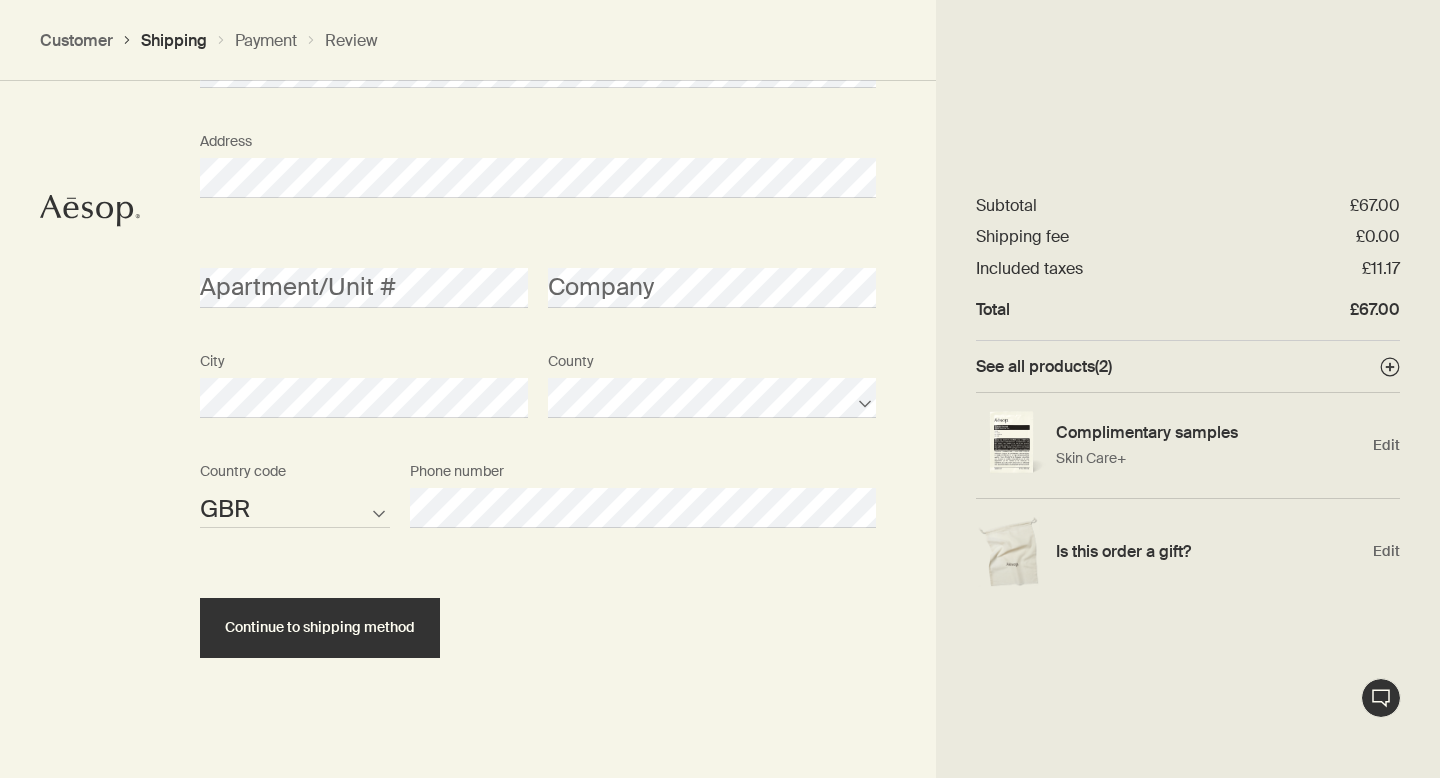 click on "Continue to shipping method" at bounding box center (538, 610) 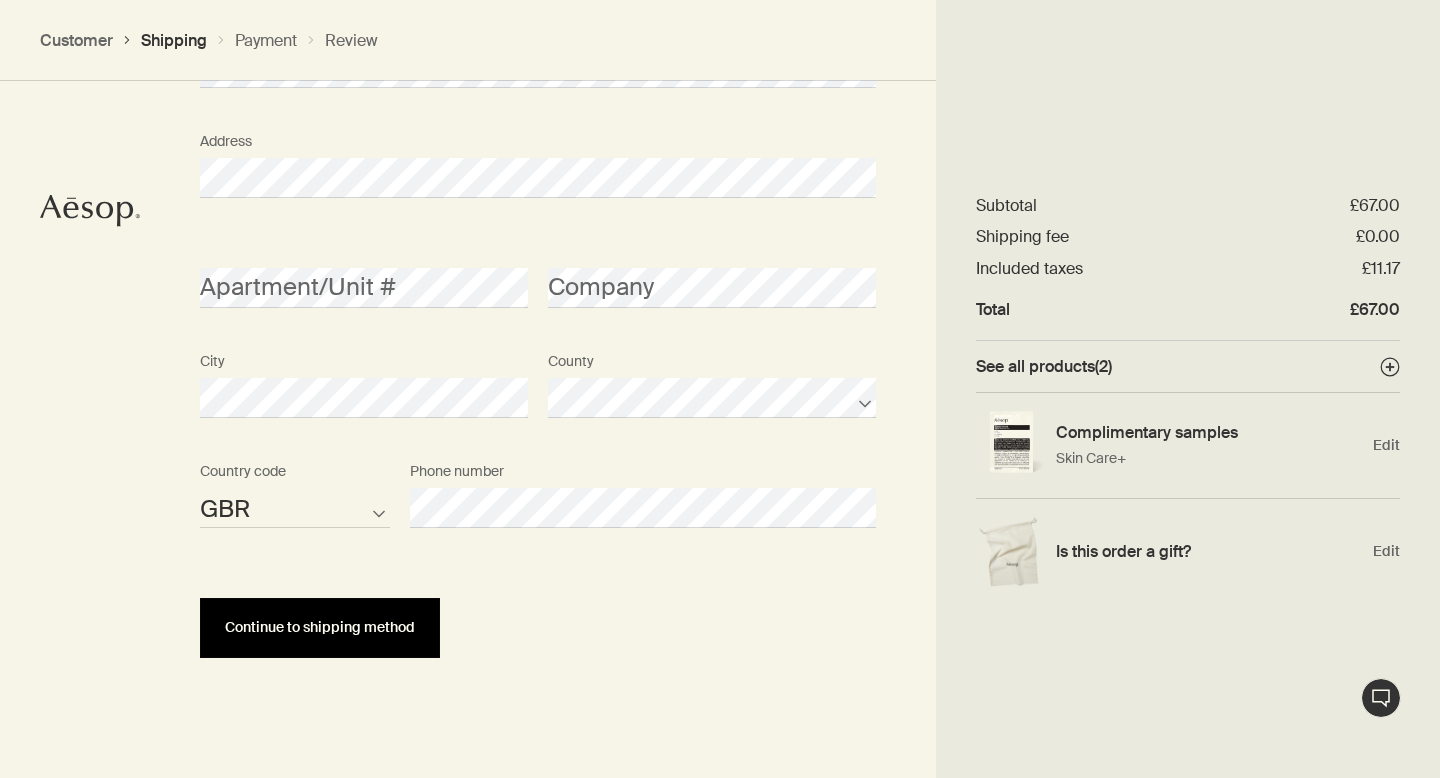 click on "Continue to shipping method" at bounding box center [320, 628] 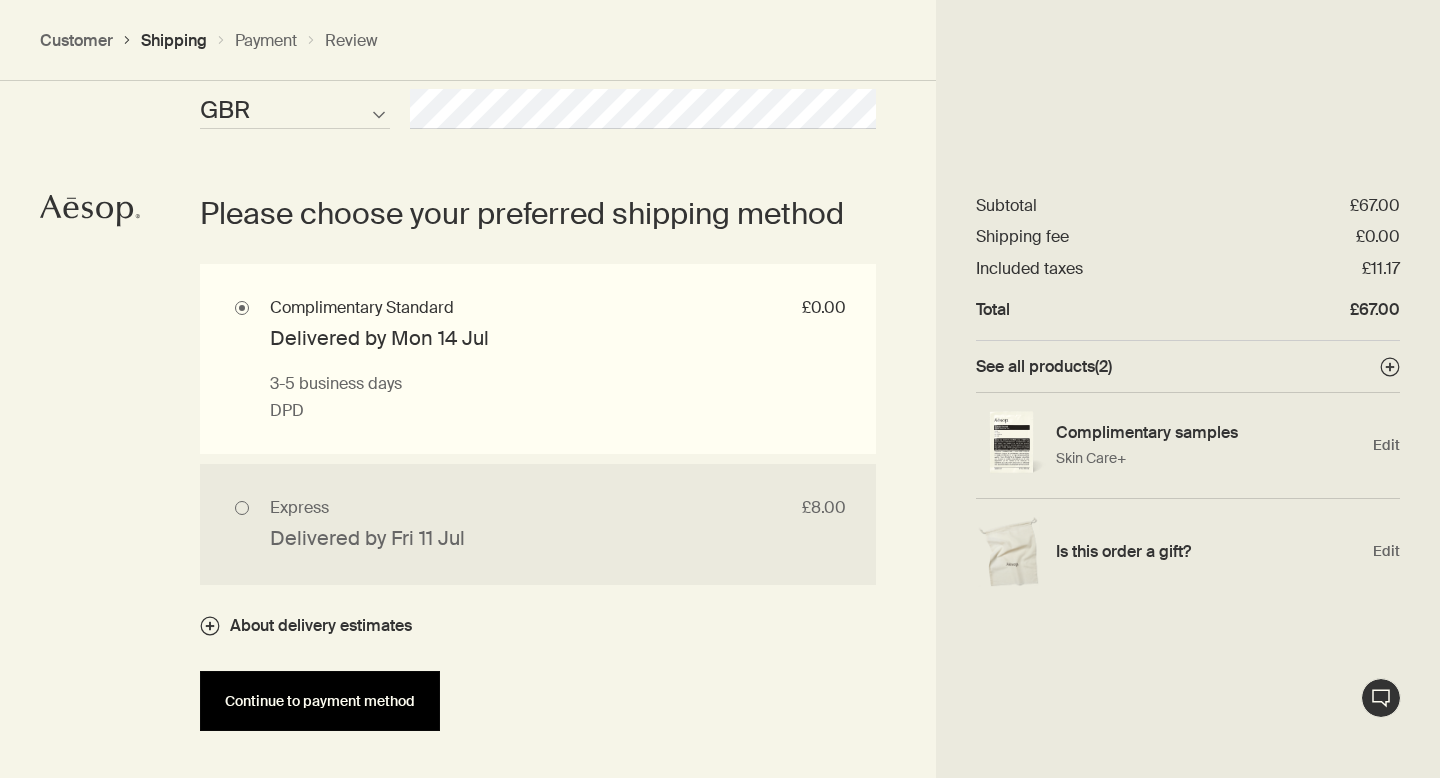 scroll, scrollTop: 1742, scrollLeft: 0, axis: vertical 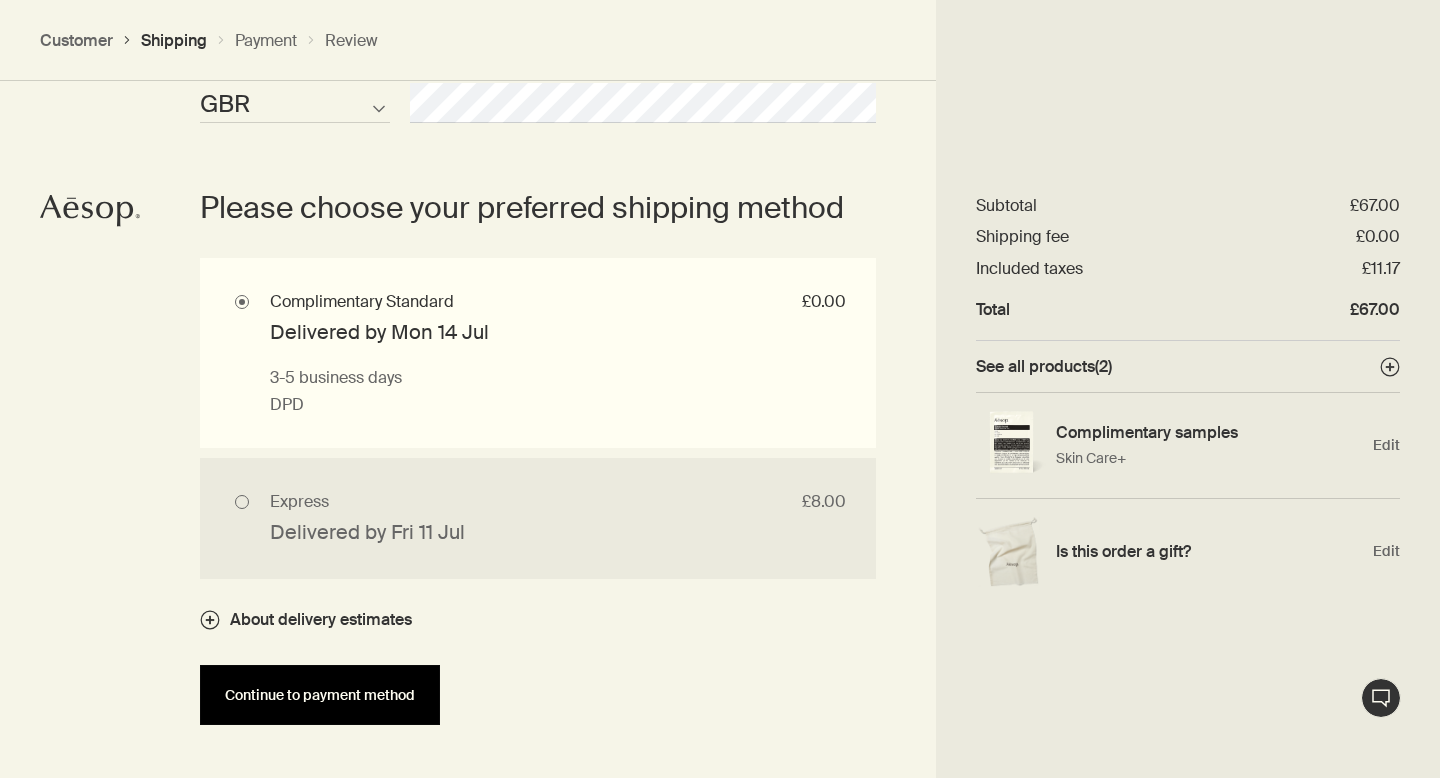 click on "Continue to payment method" at bounding box center (320, 695) 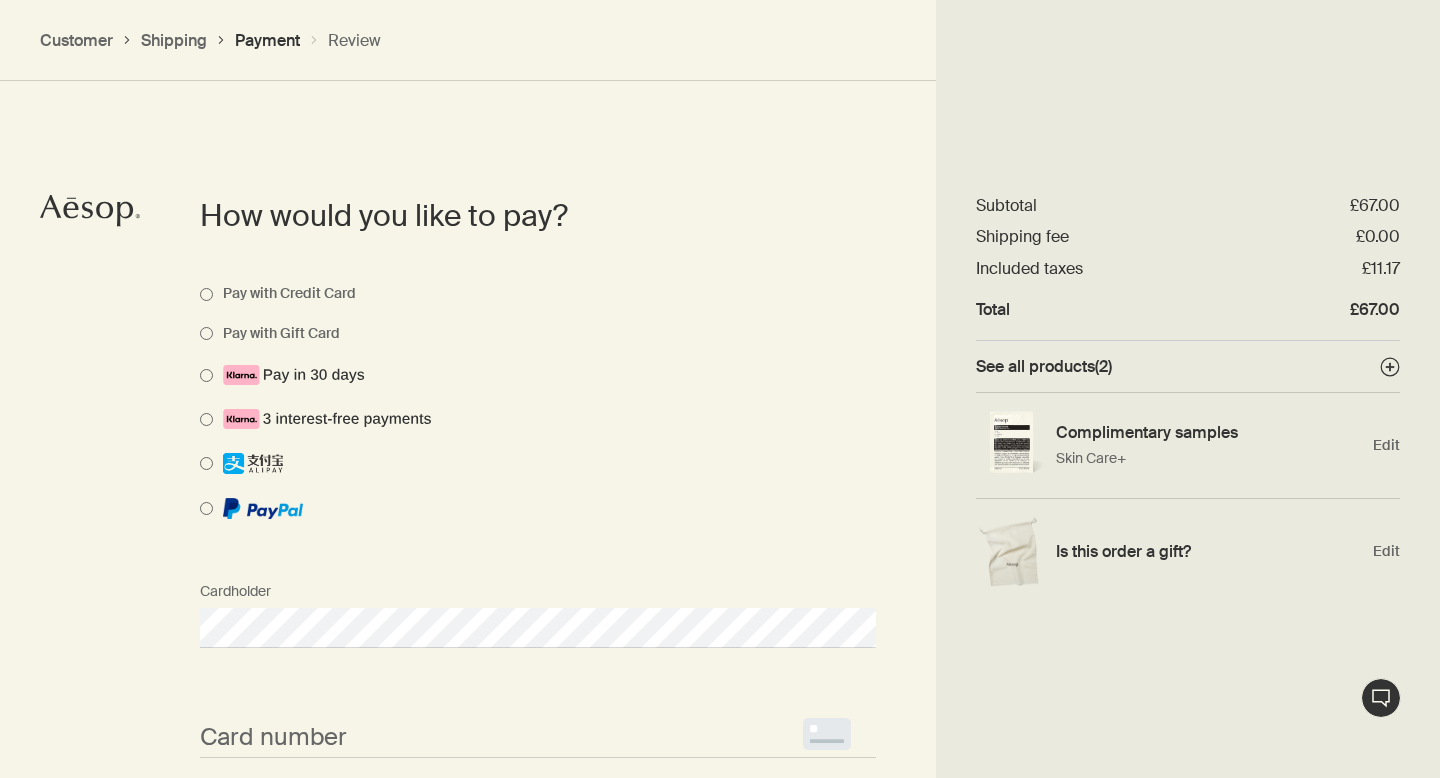 scroll, scrollTop: 1418, scrollLeft: 0, axis: vertical 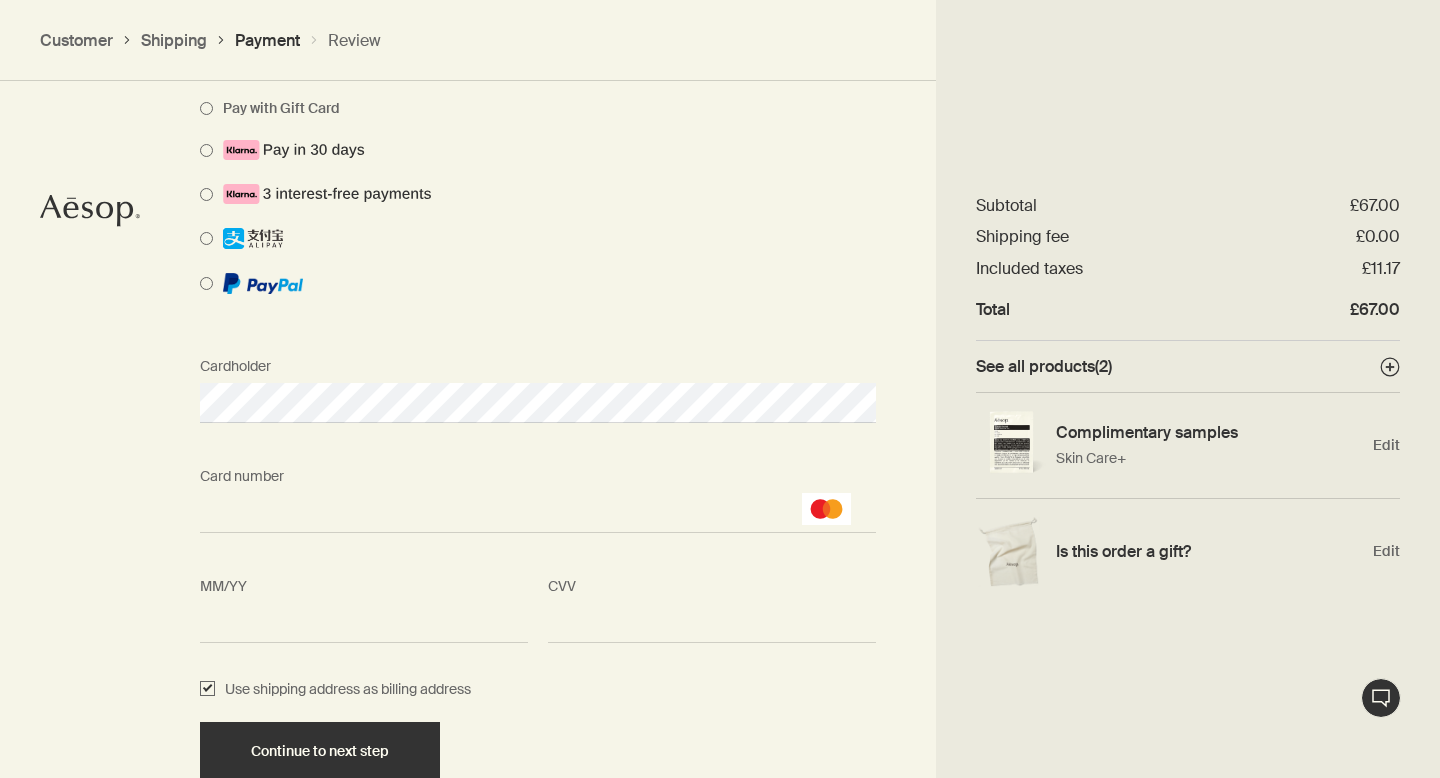 click on "Continue to next step" at bounding box center (538, 752) 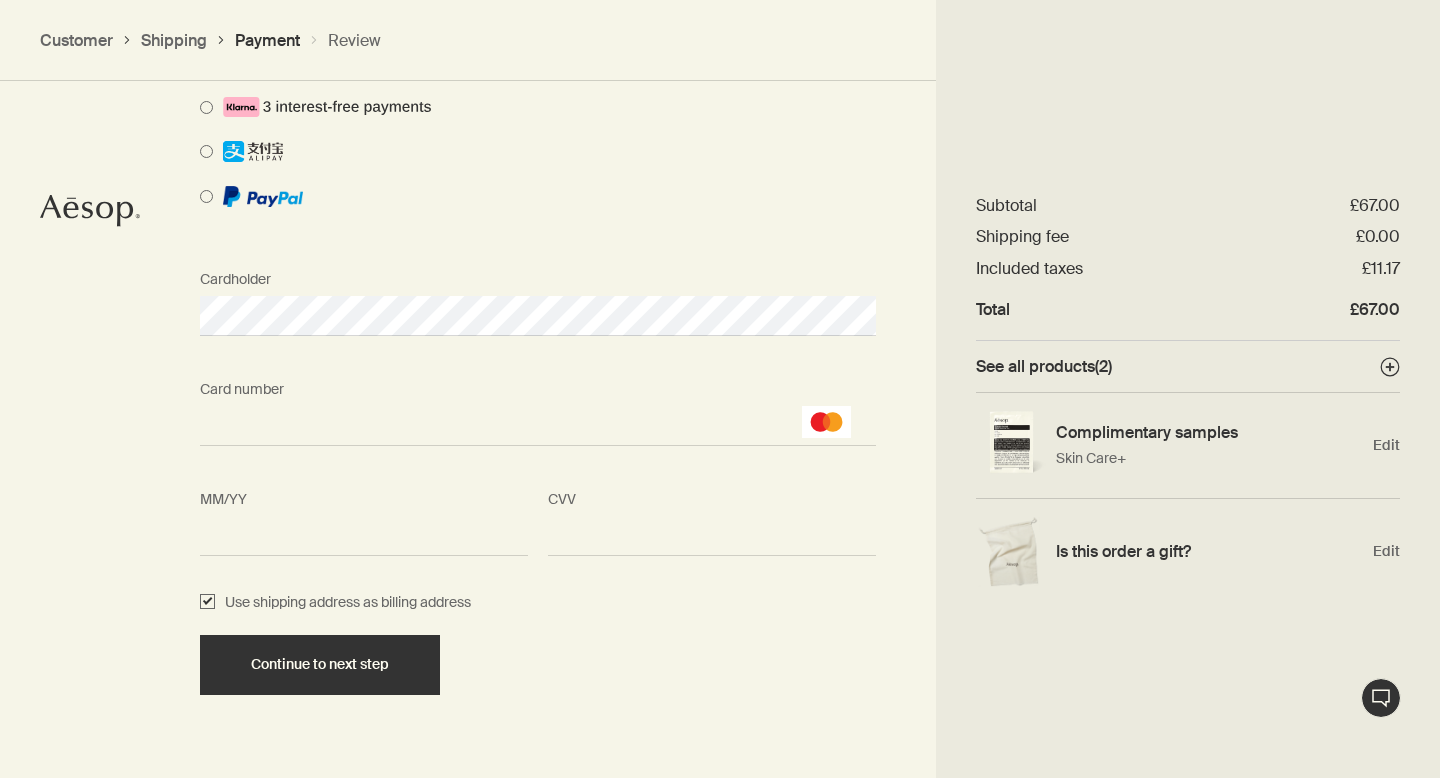 scroll, scrollTop: 1778, scrollLeft: 0, axis: vertical 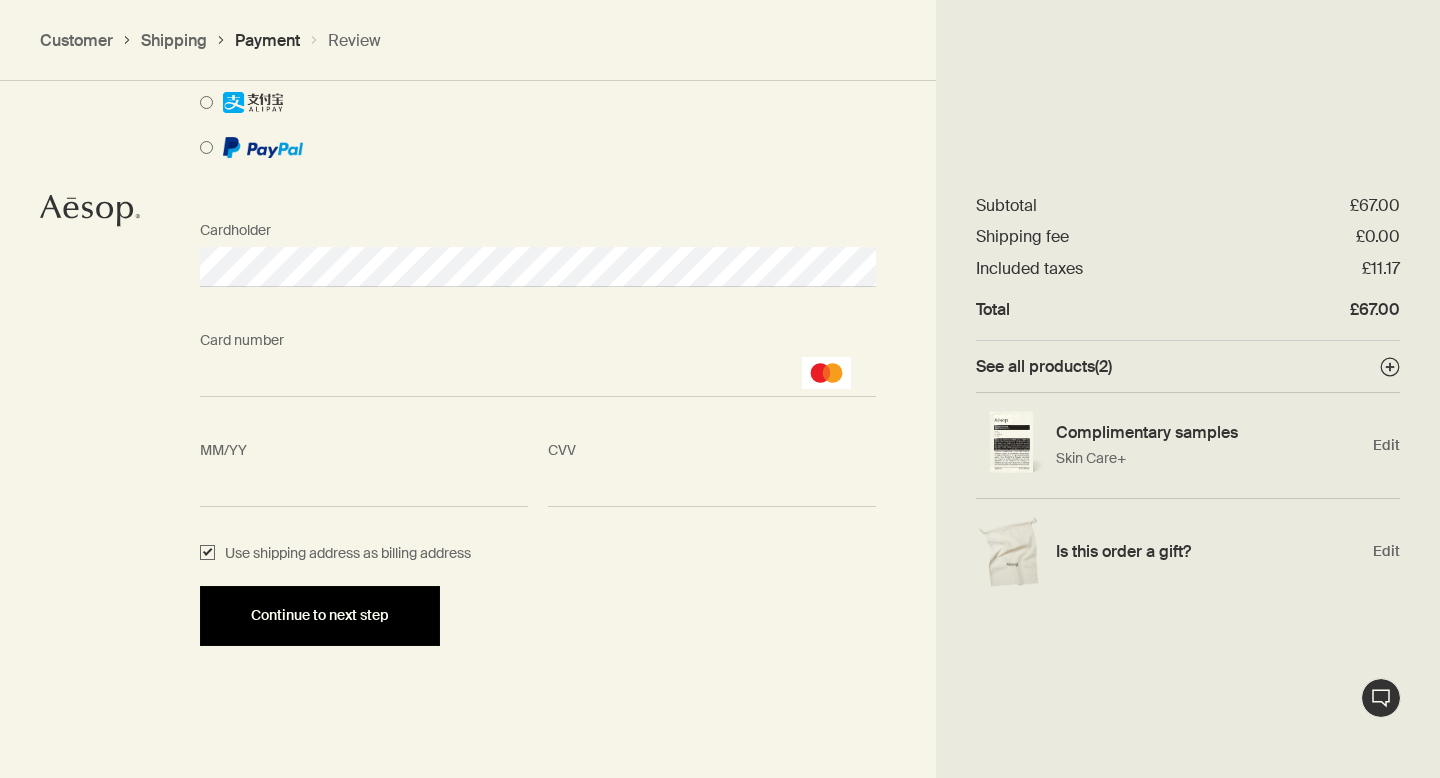 click on "Continue to next step" at bounding box center [320, 615] 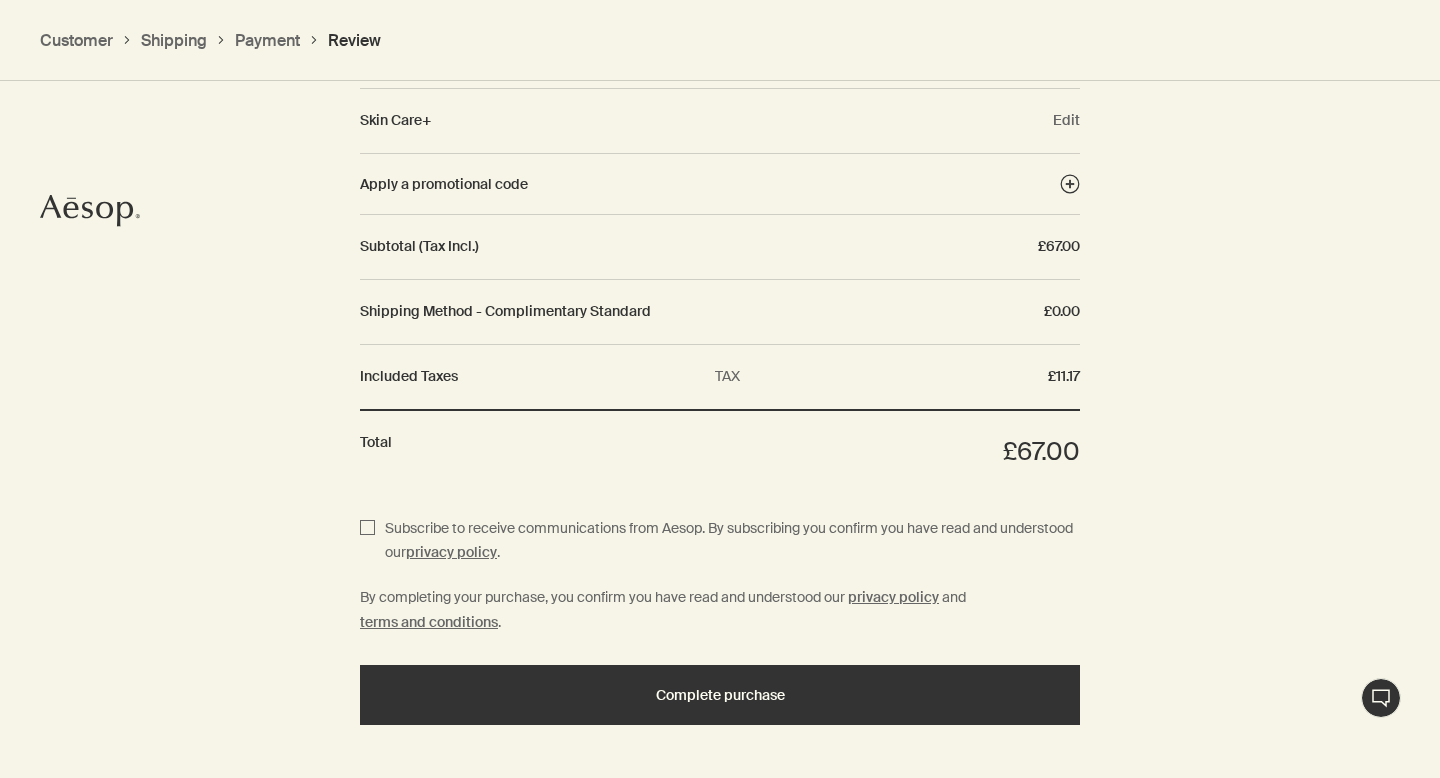 scroll, scrollTop: 2365, scrollLeft: 0, axis: vertical 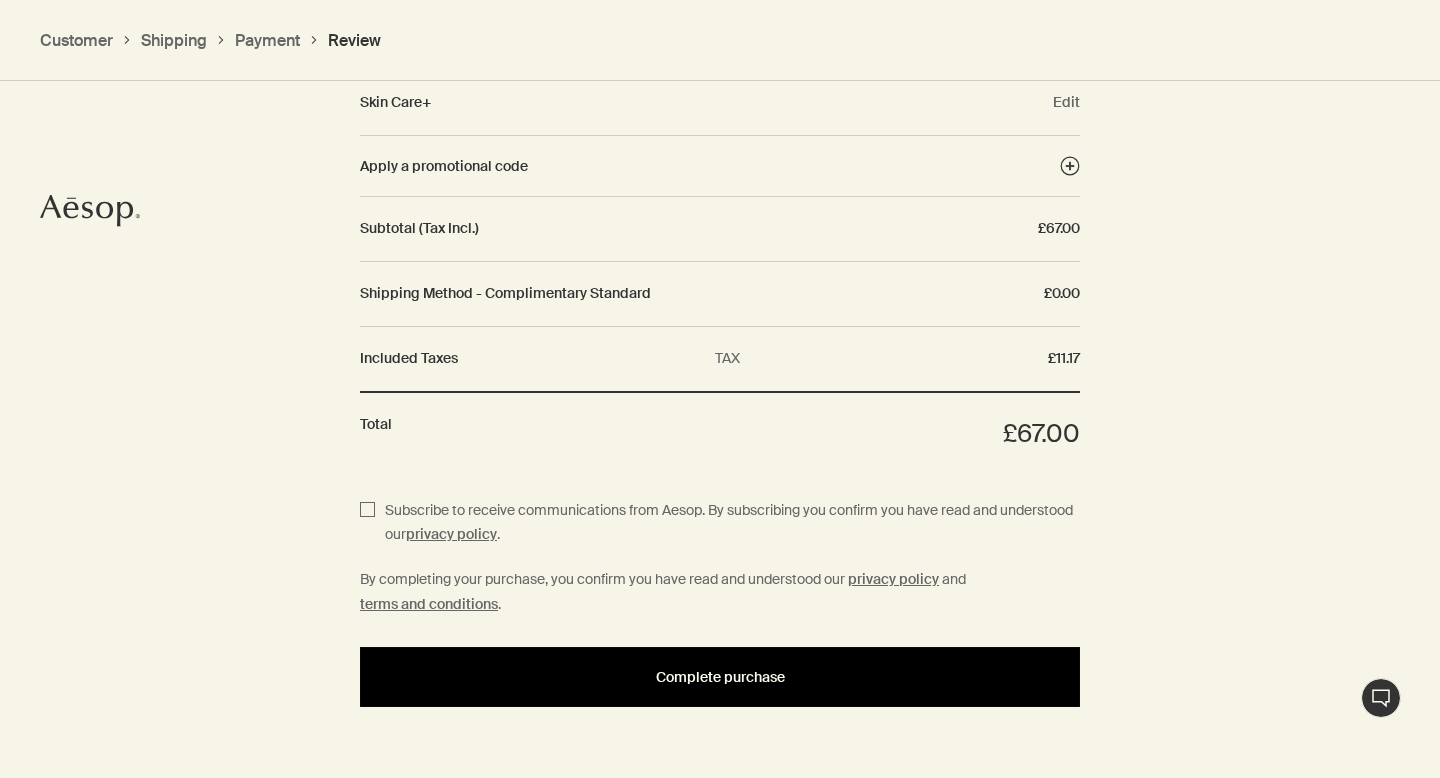 click on "Complete purchase" at bounding box center (720, 677) 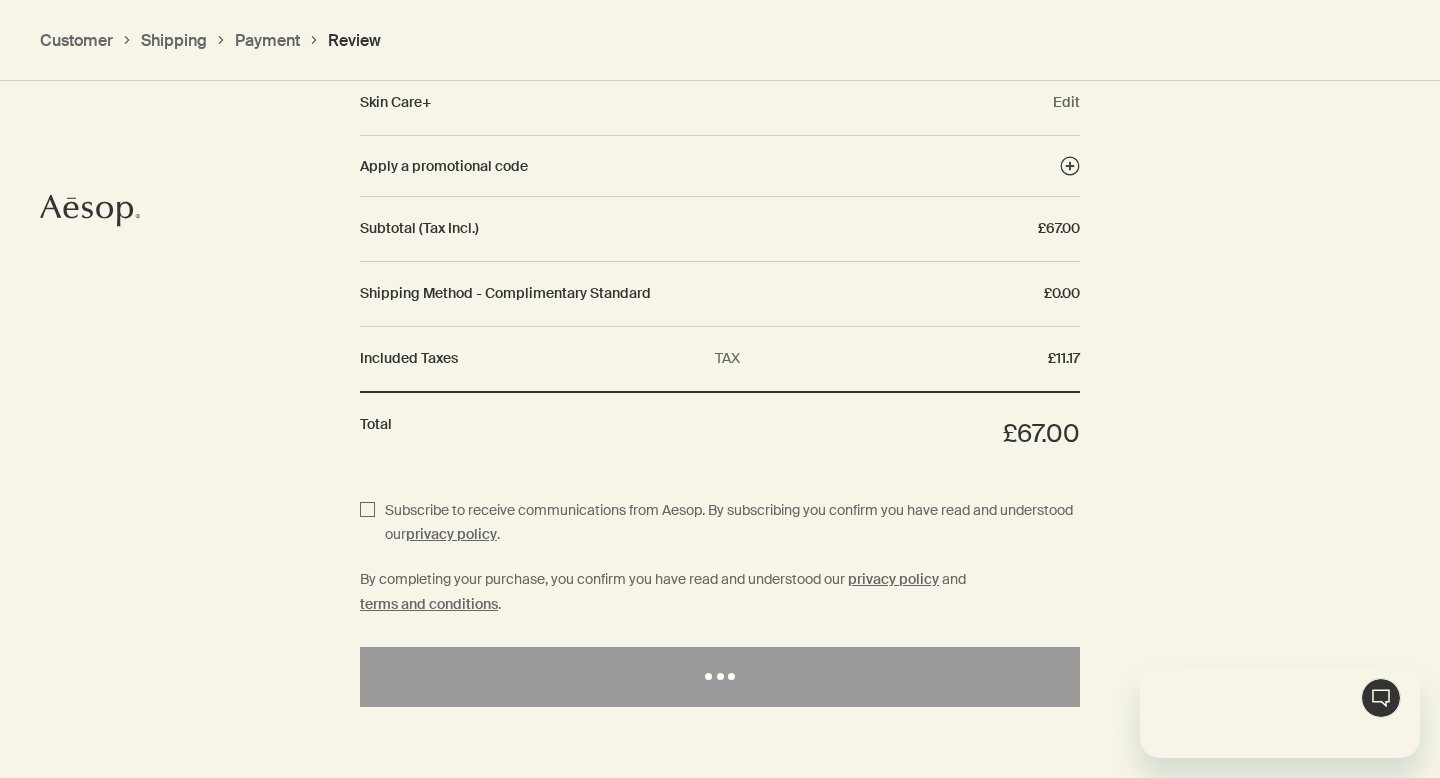 scroll, scrollTop: 0, scrollLeft: 0, axis: both 